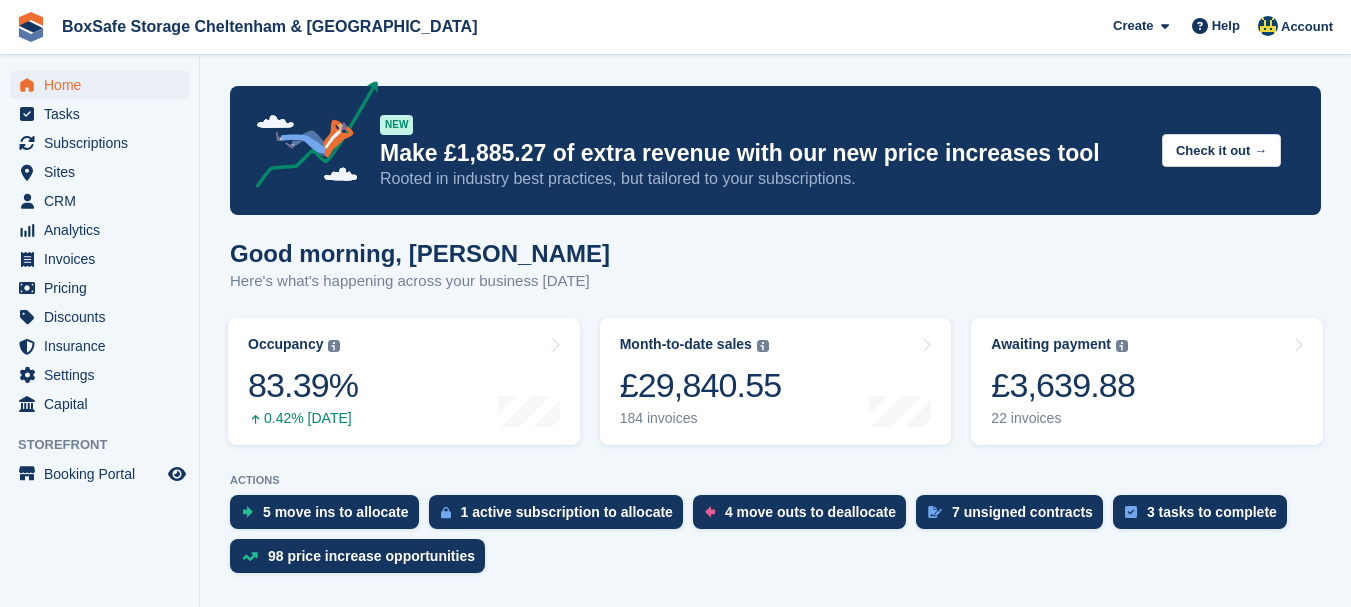 scroll, scrollTop: 0, scrollLeft: 0, axis: both 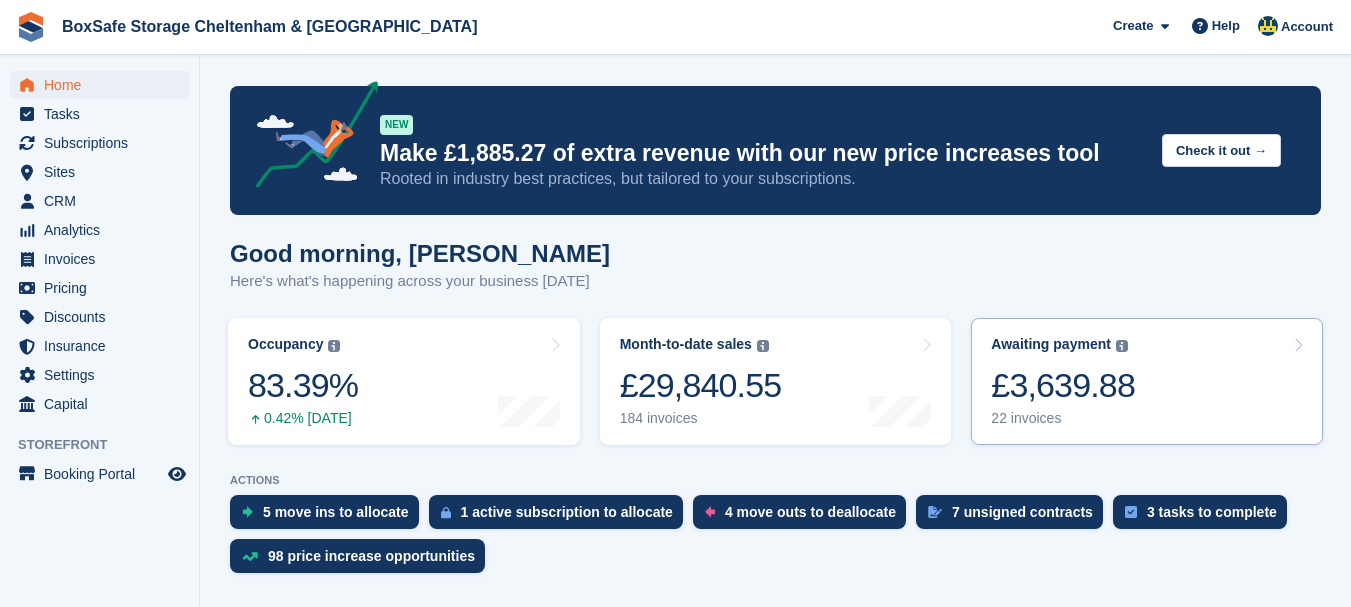 click on "Awaiting payment
The total outstanding balance on all open invoices.
£3,639.88
22 invoices" at bounding box center [1063, 381] 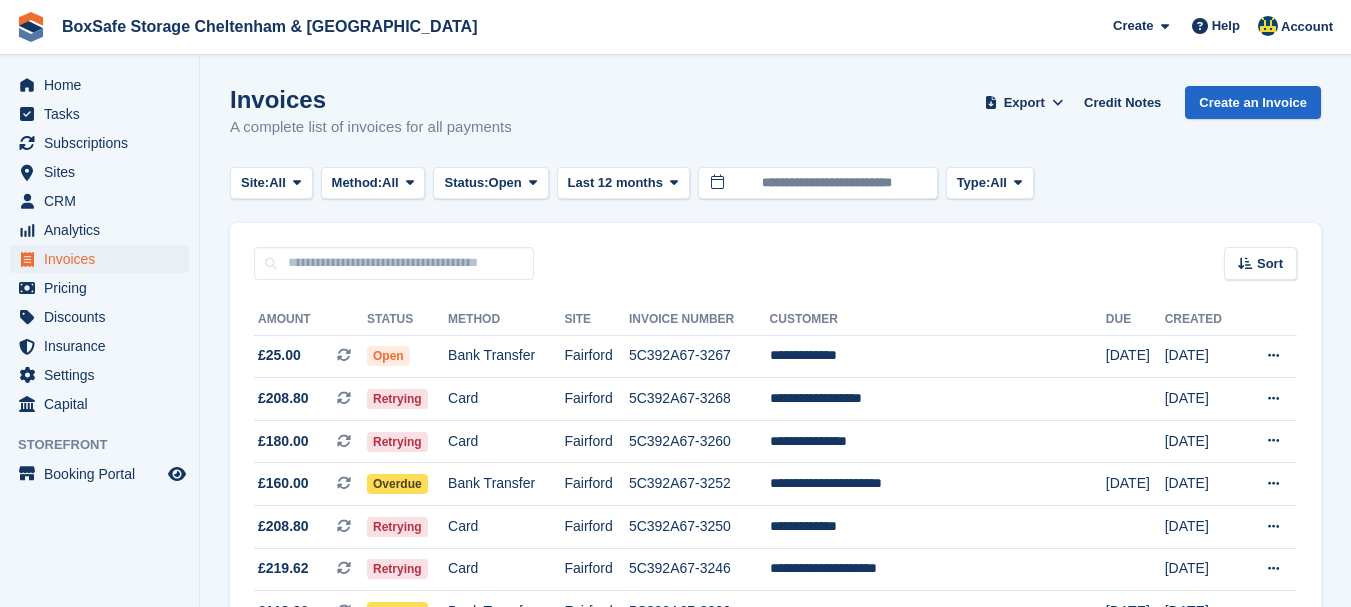 scroll, scrollTop: 0, scrollLeft: 0, axis: both 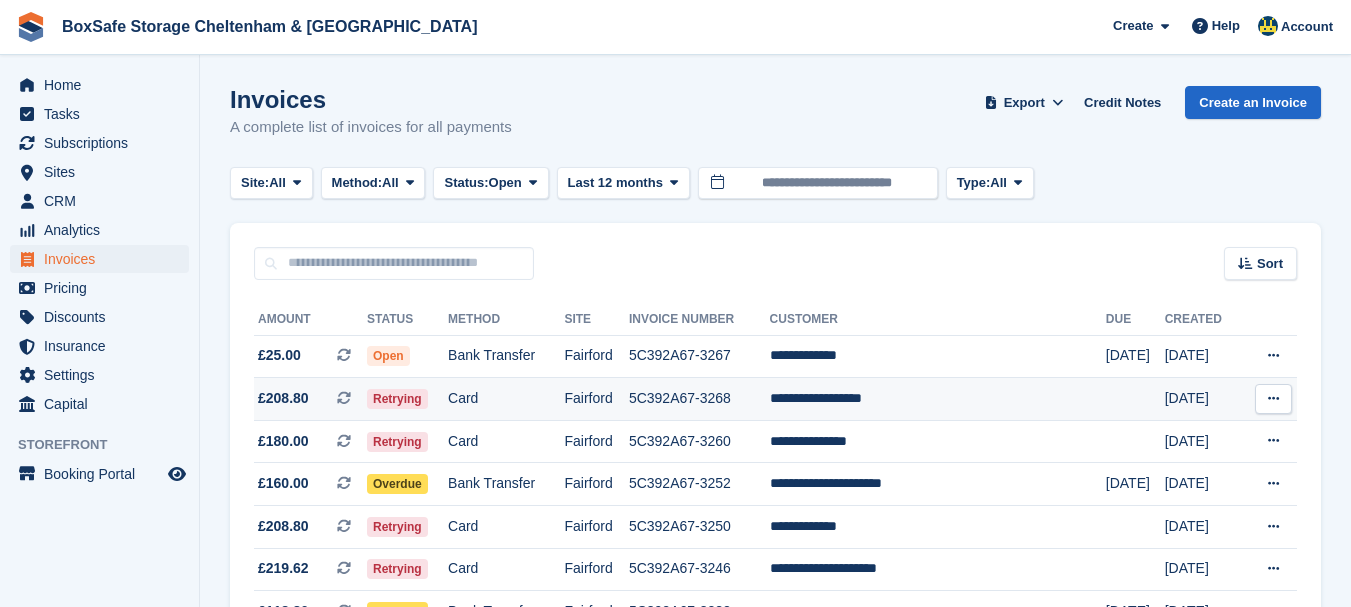 click on "**********" at bounding box center (938, 399) 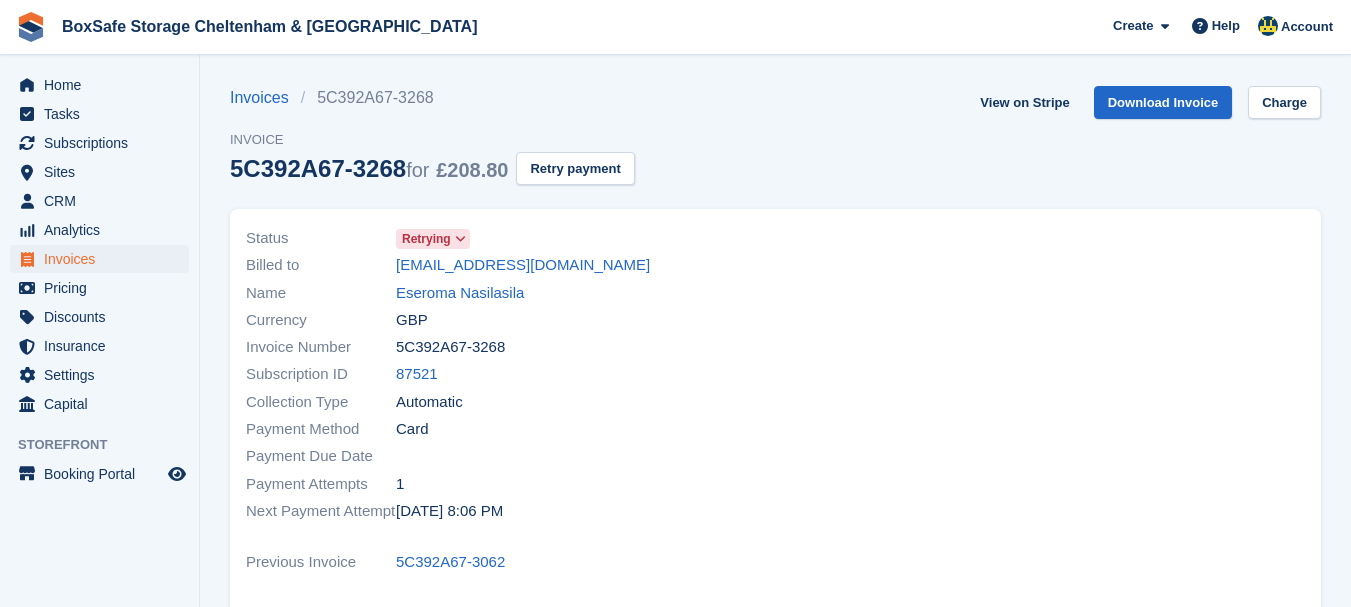 scroll, scrollTop: 0, scrollLeft: 0, axis: both 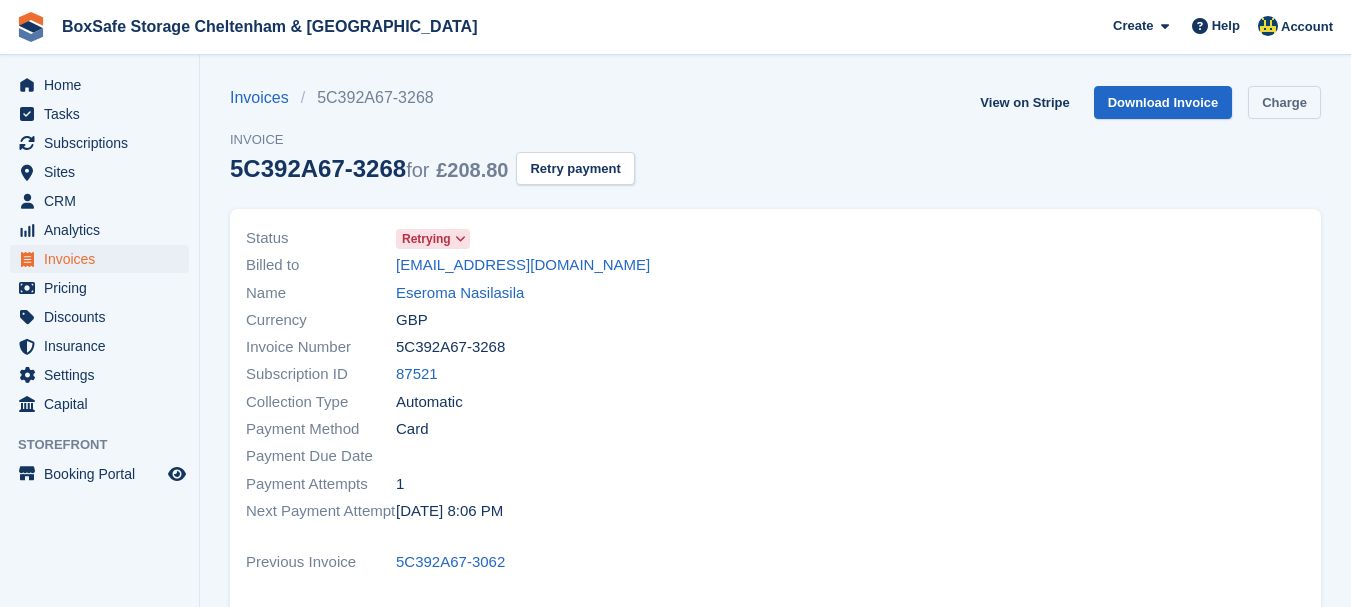 click on "Charge" at bounding box center (1284, 102) 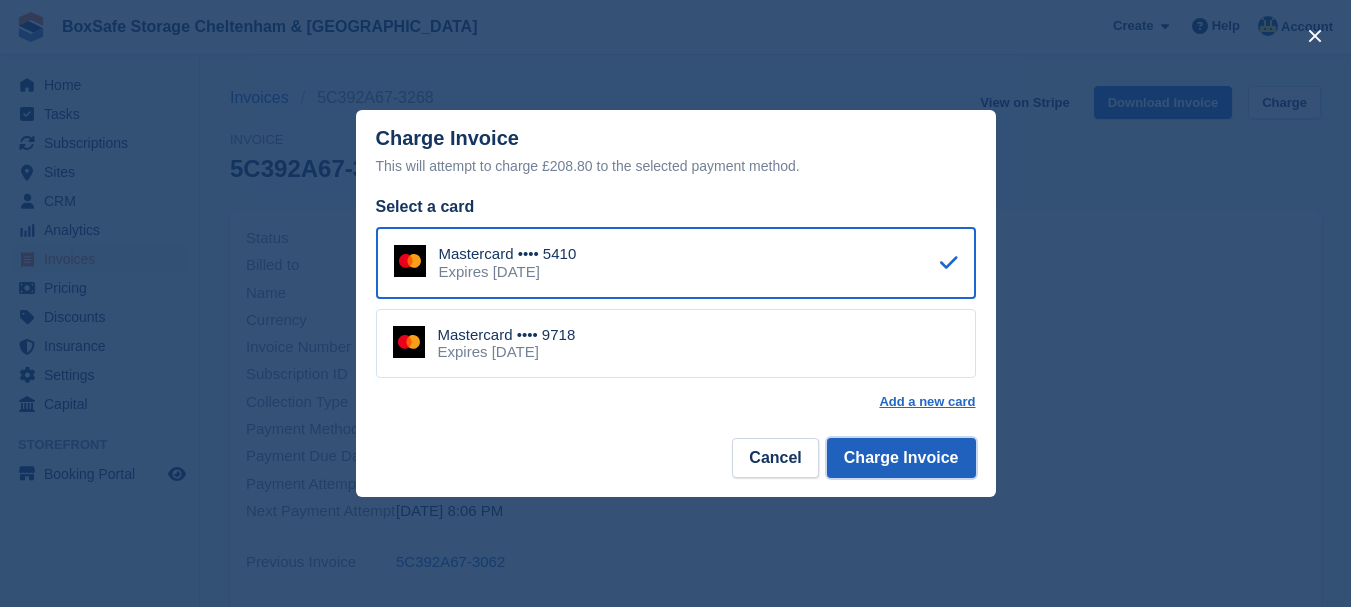 click on "Charge Invoice" at bounding box center [901, 458] 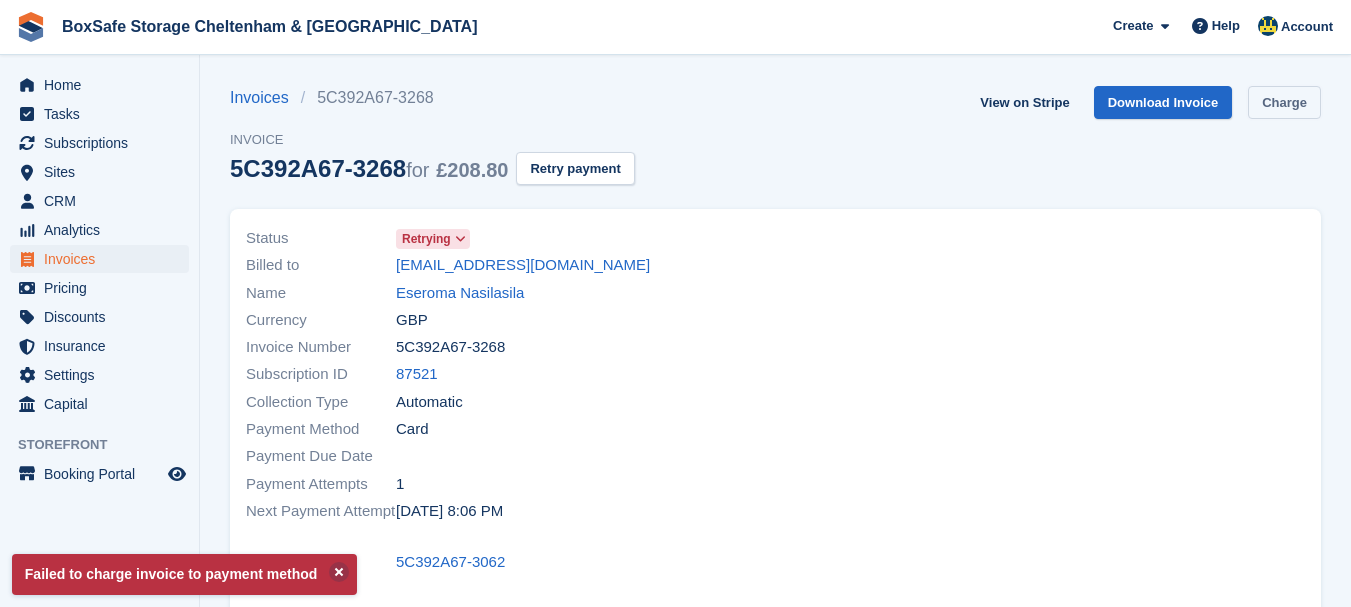click on "Charge" at bounding box center (1284, 102) 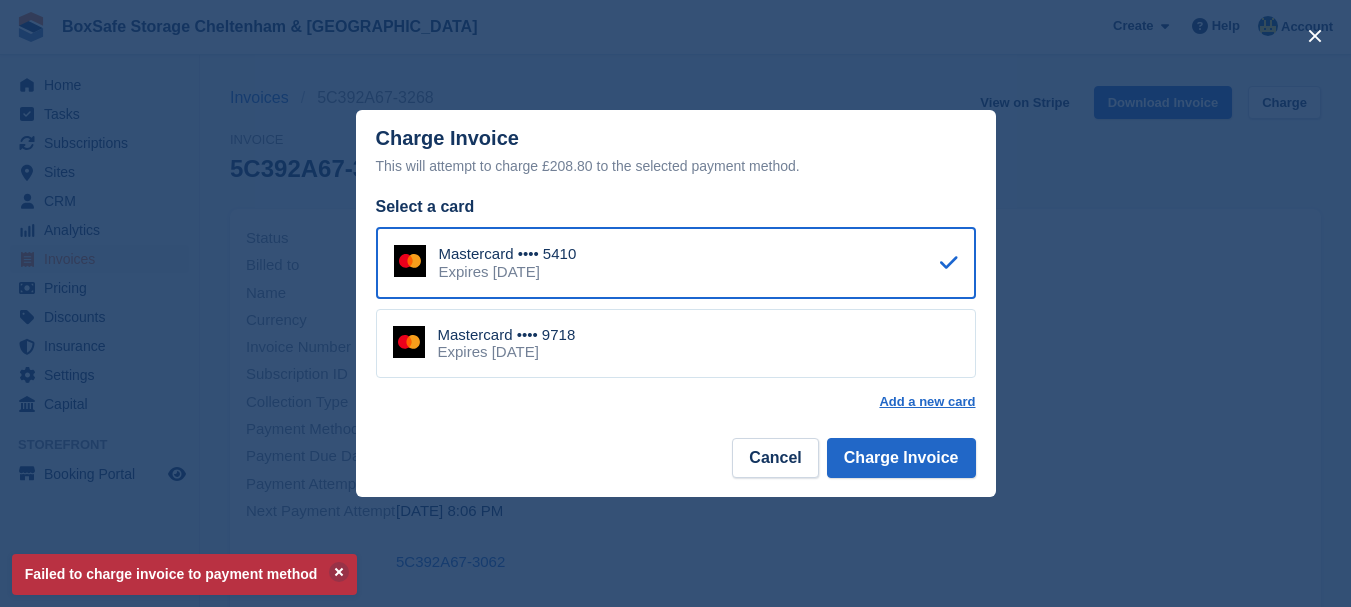 click on "Mastercard •••• 9718
Expires April 2030" at bounding box center [676, 344] 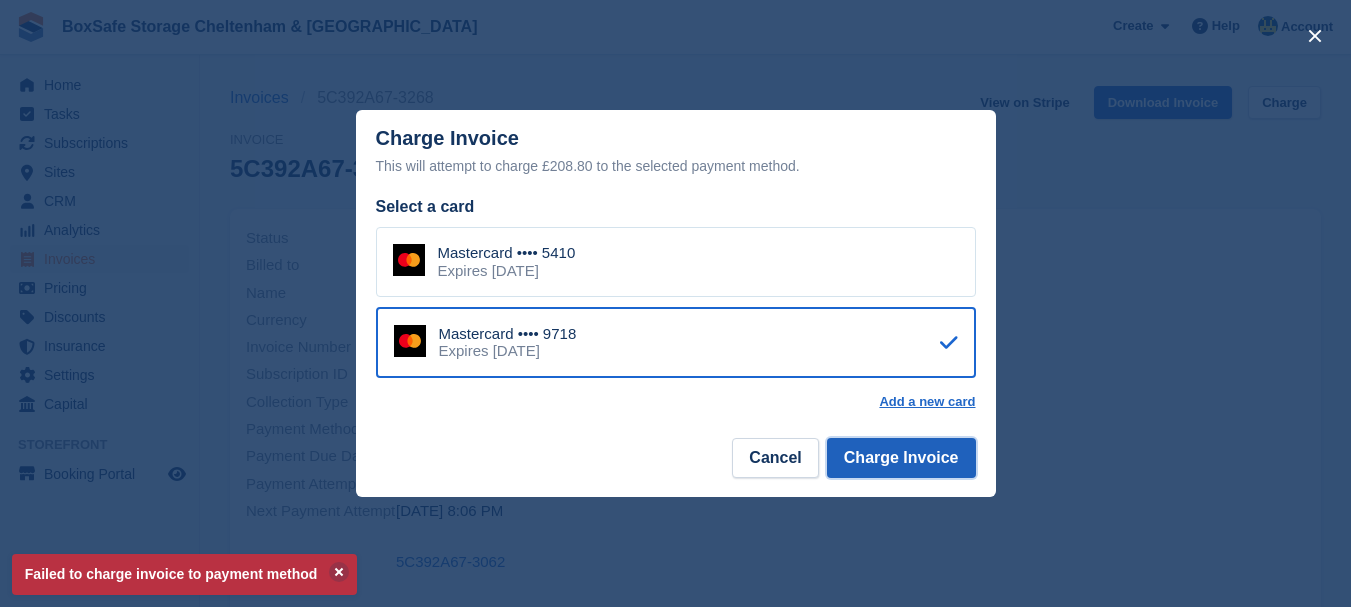 click on "Charge Invoice" at bounding box center (901, 458) 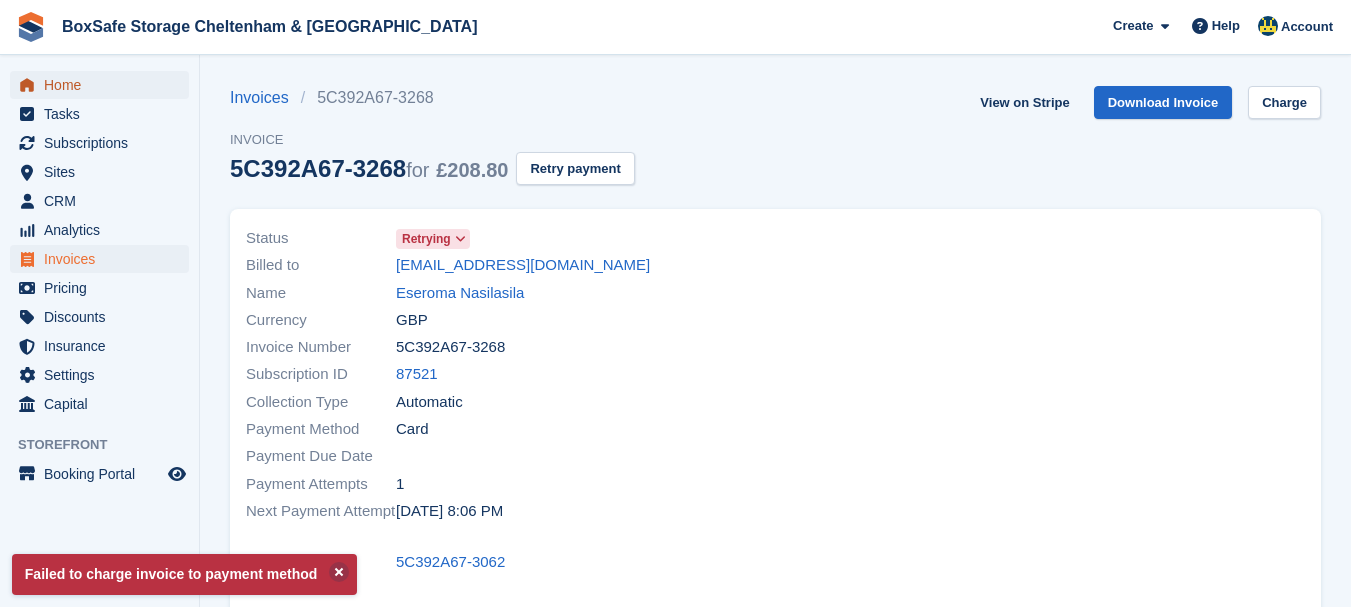 click on "Home" at bounding box center [104, 85] 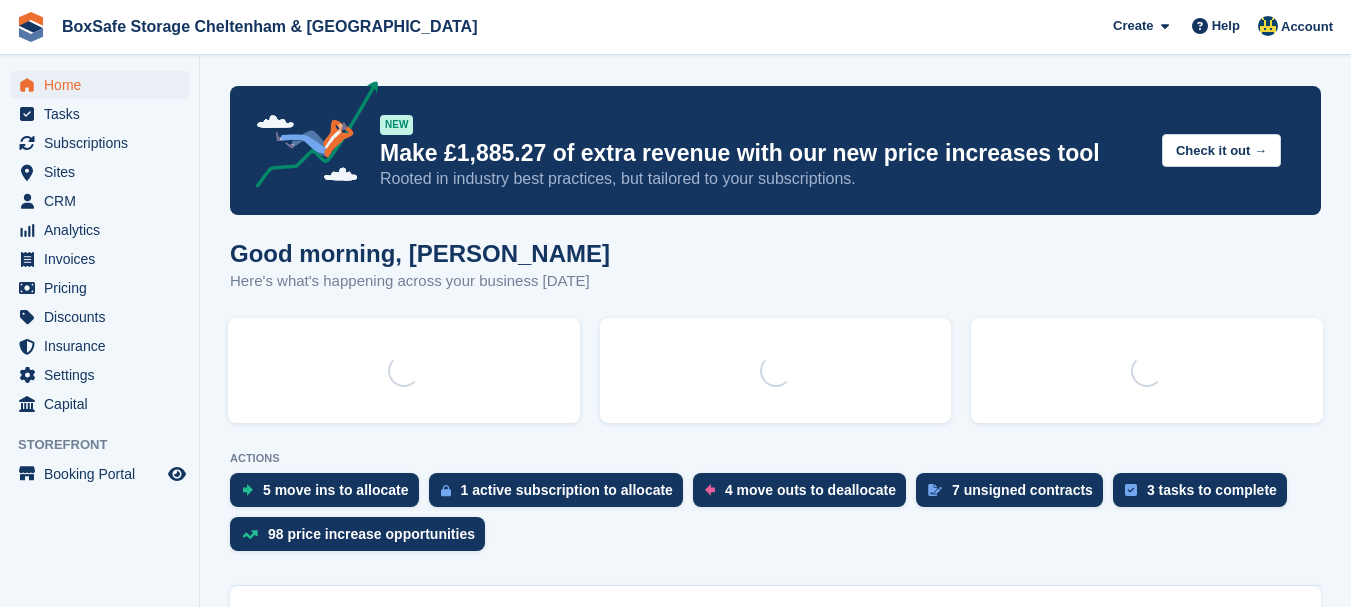 scroll, scrollTop: 0, scrollLeft: 0, axis: both 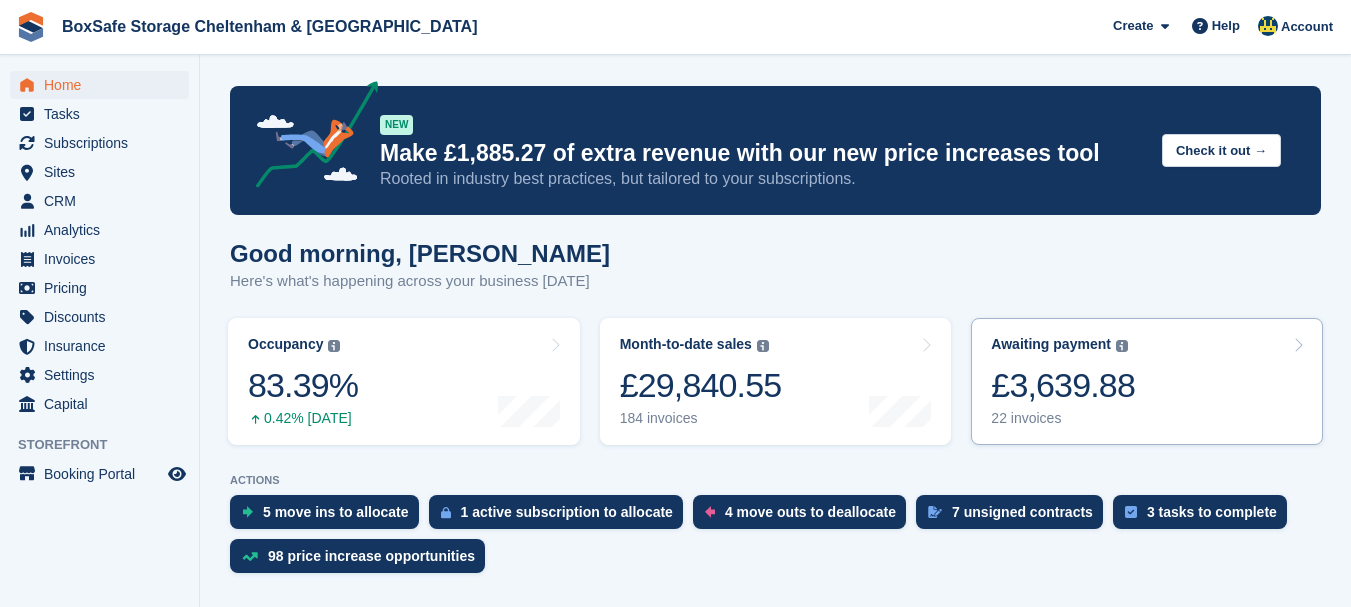 click on "£3,639.88" at bounding box center [1063, 385] 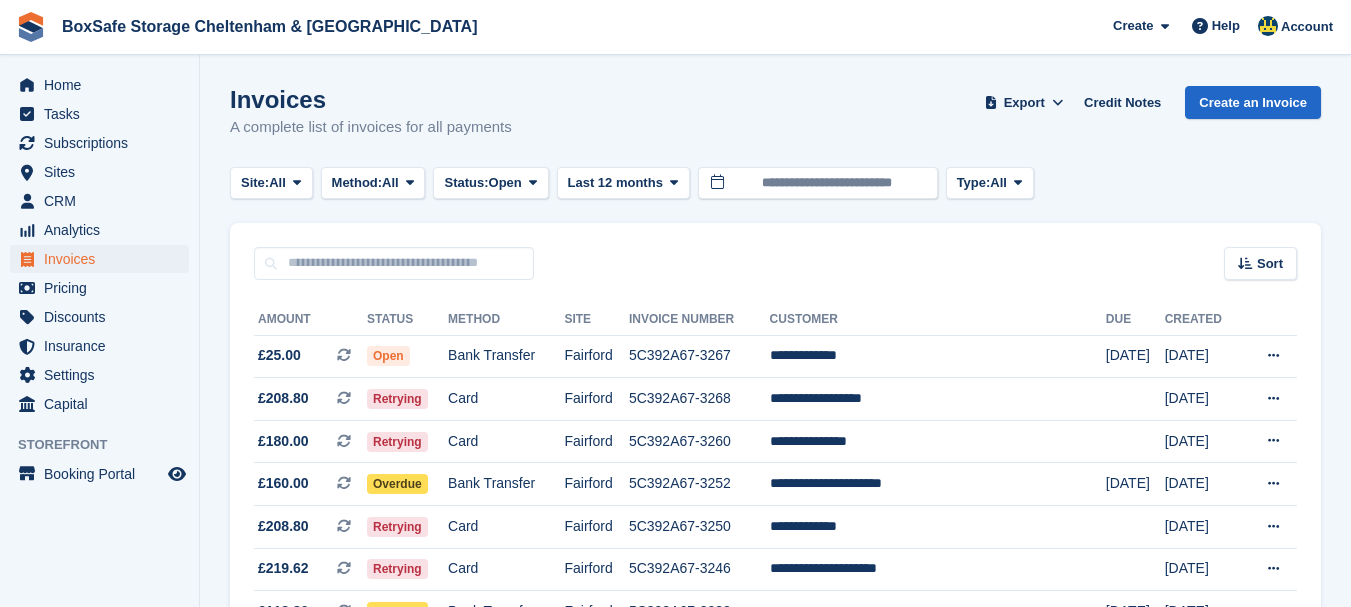 scroll, scrollTop: 0, scrollLeft: 0, axis: both 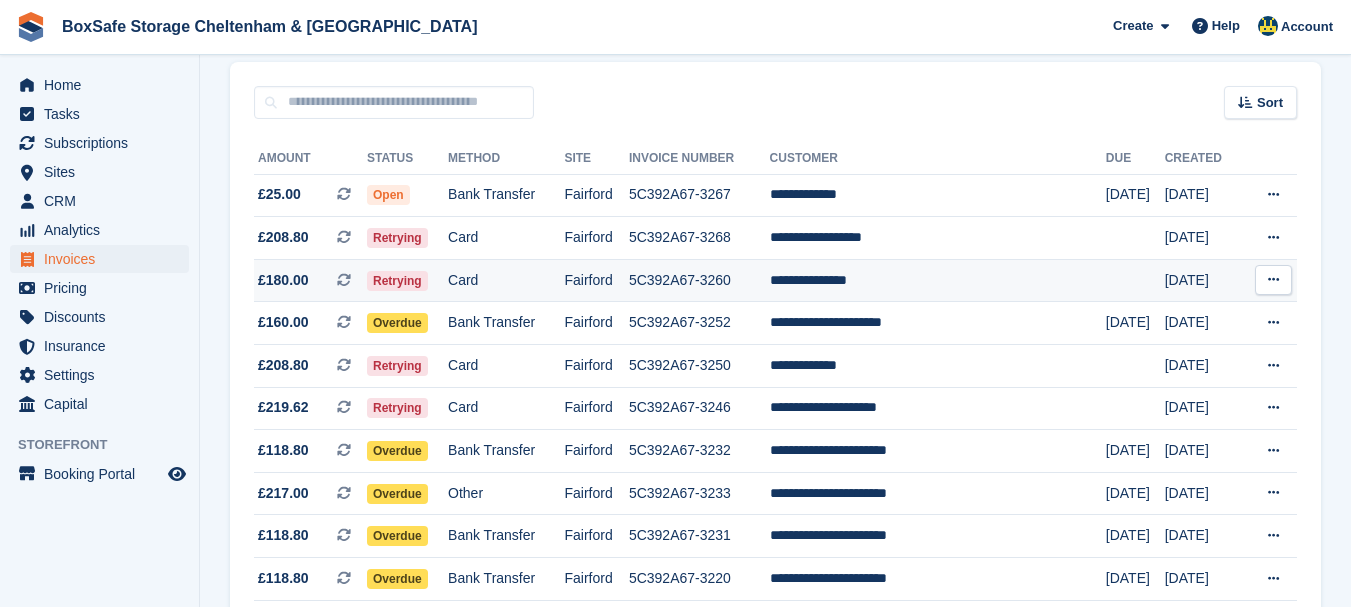 click on "**********" at bounding box center (938, 280) 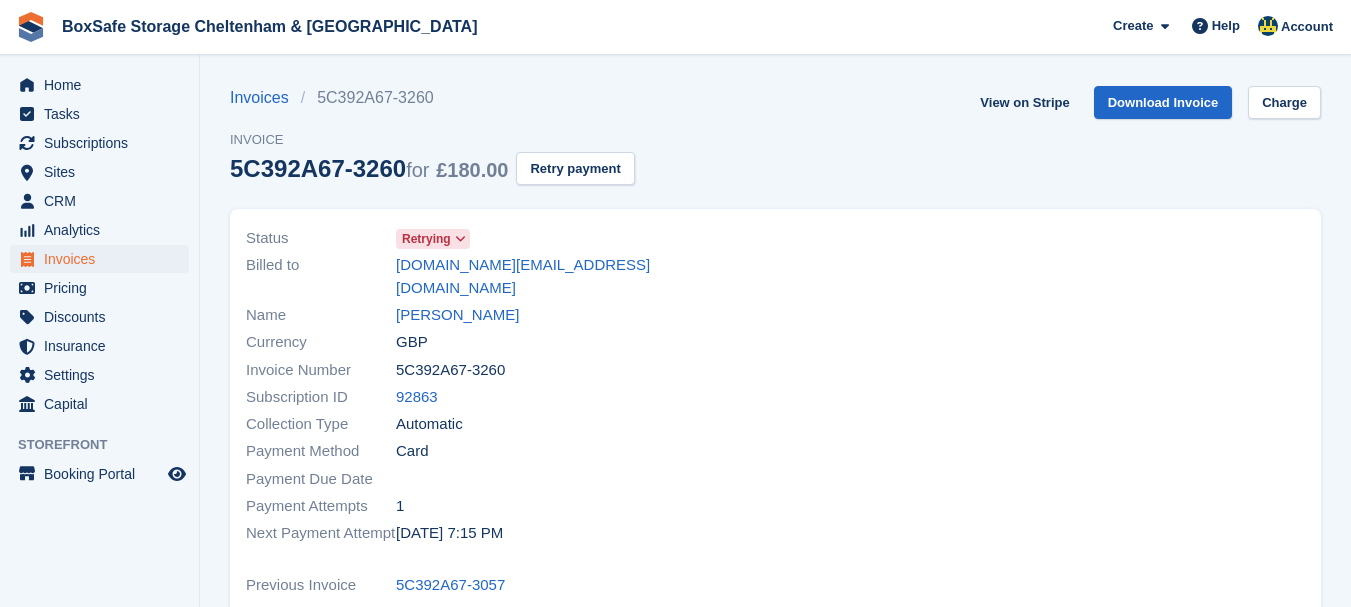 scroll, scrollTop: 0, scrollLeft: 0, axis: both 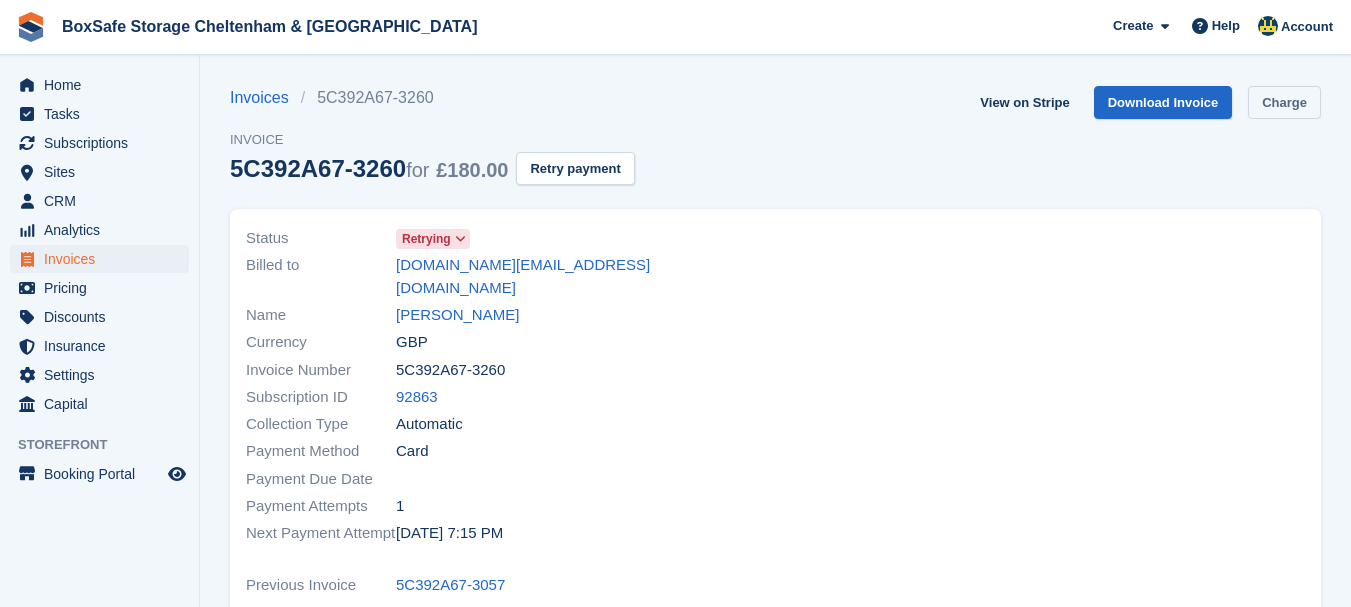 click on "Charge" at bounding box center (1284, 102) 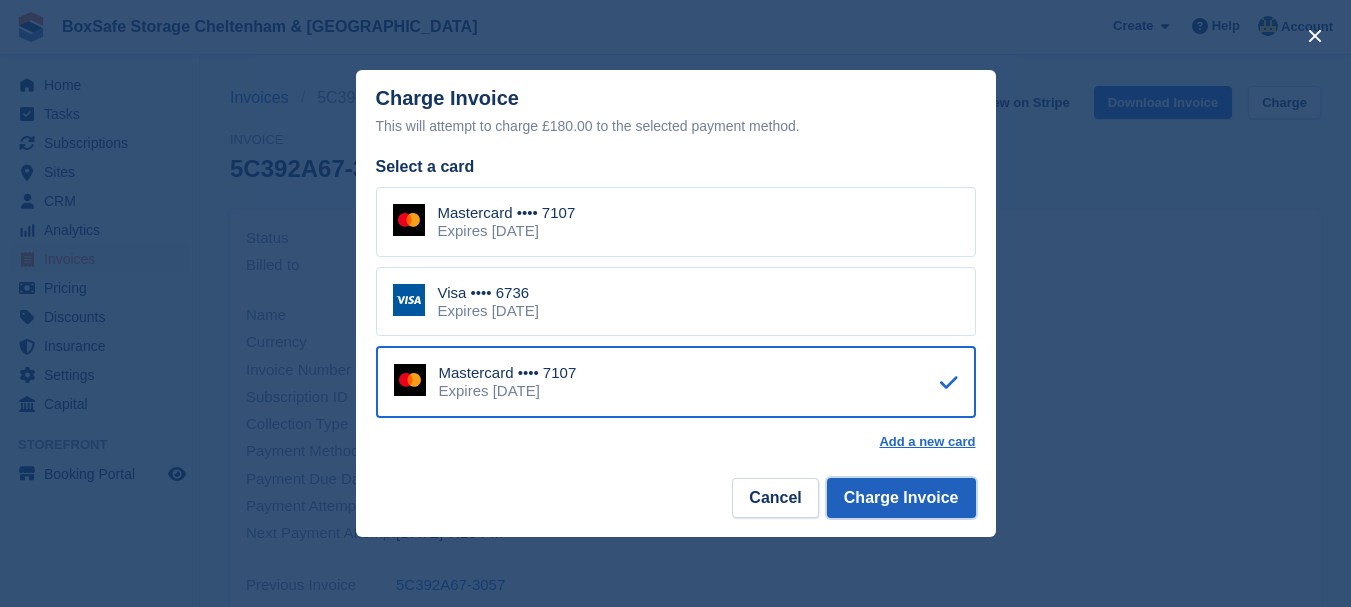 click on "Charge Invoice" at bounding box center [901, 498] 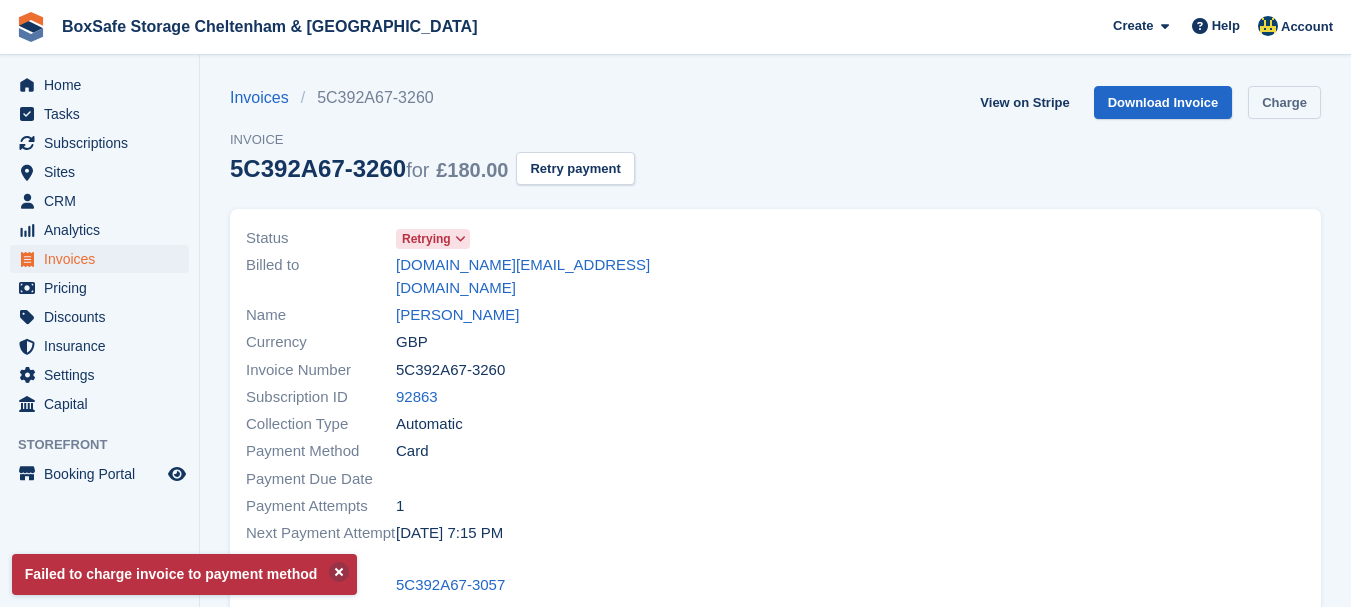 click on "Charge" at bounding box center [1284, 102] 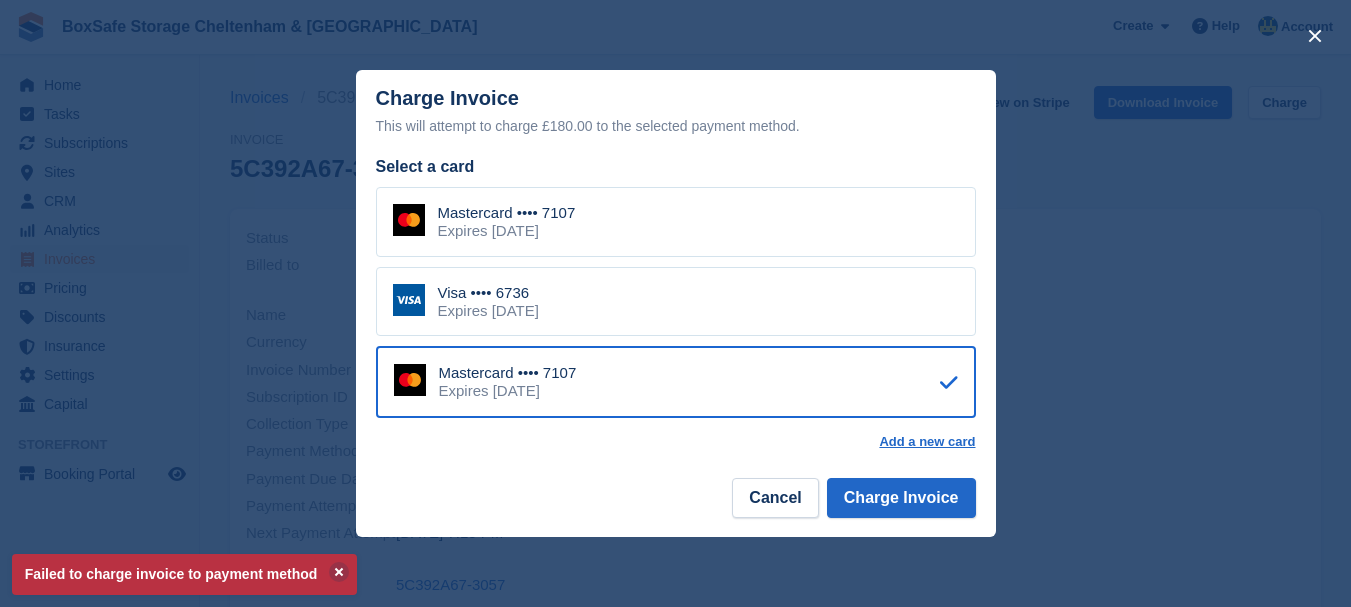 click on "Visa •••• 6736
Expires April 2029" at bounding box center [676, 302] 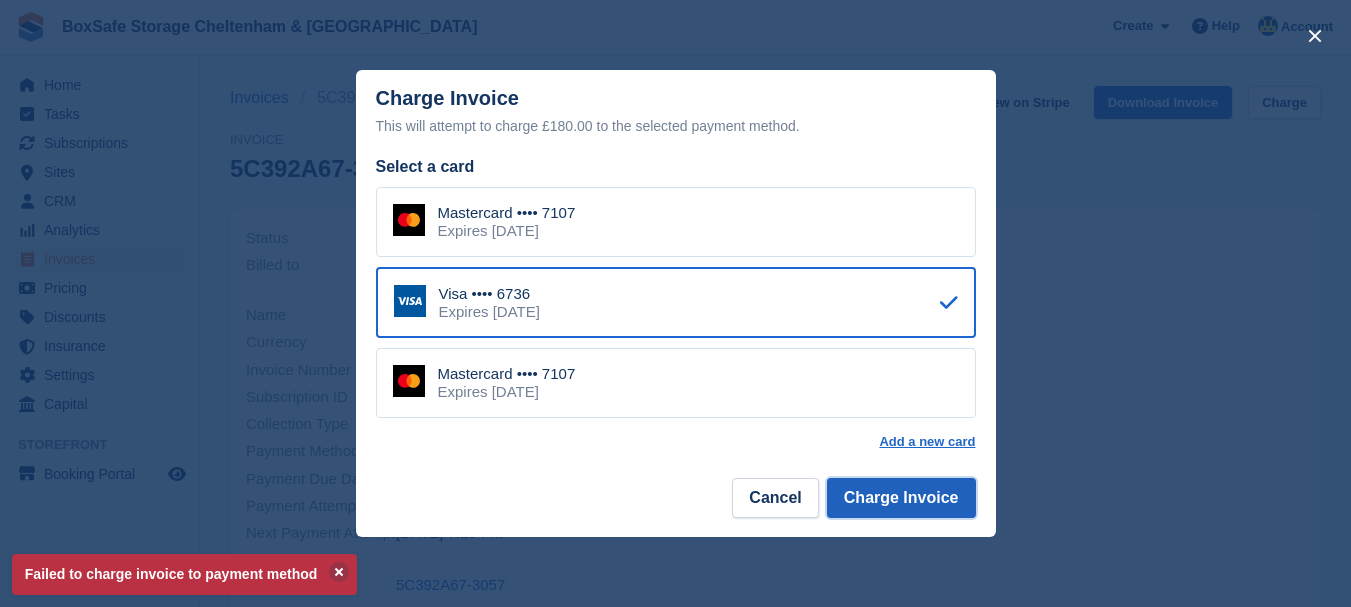 click on "Charge Invoice" at bounding box center [901, 498] 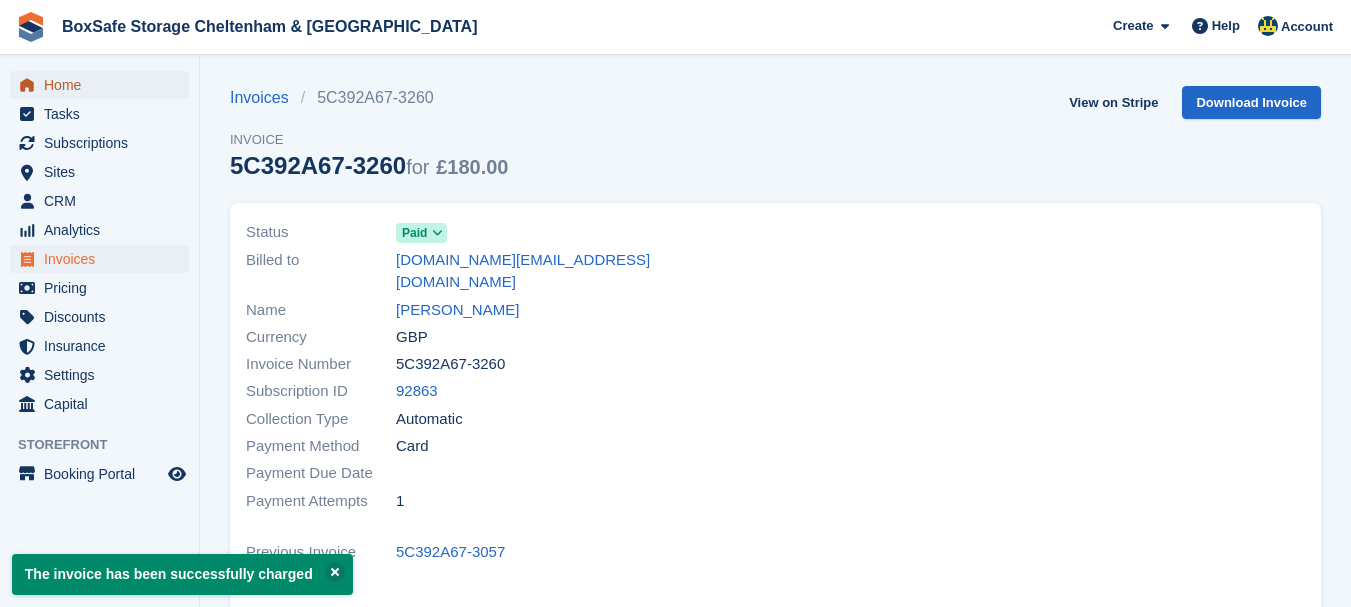 click on "Home" at bounding box center (104, 85) 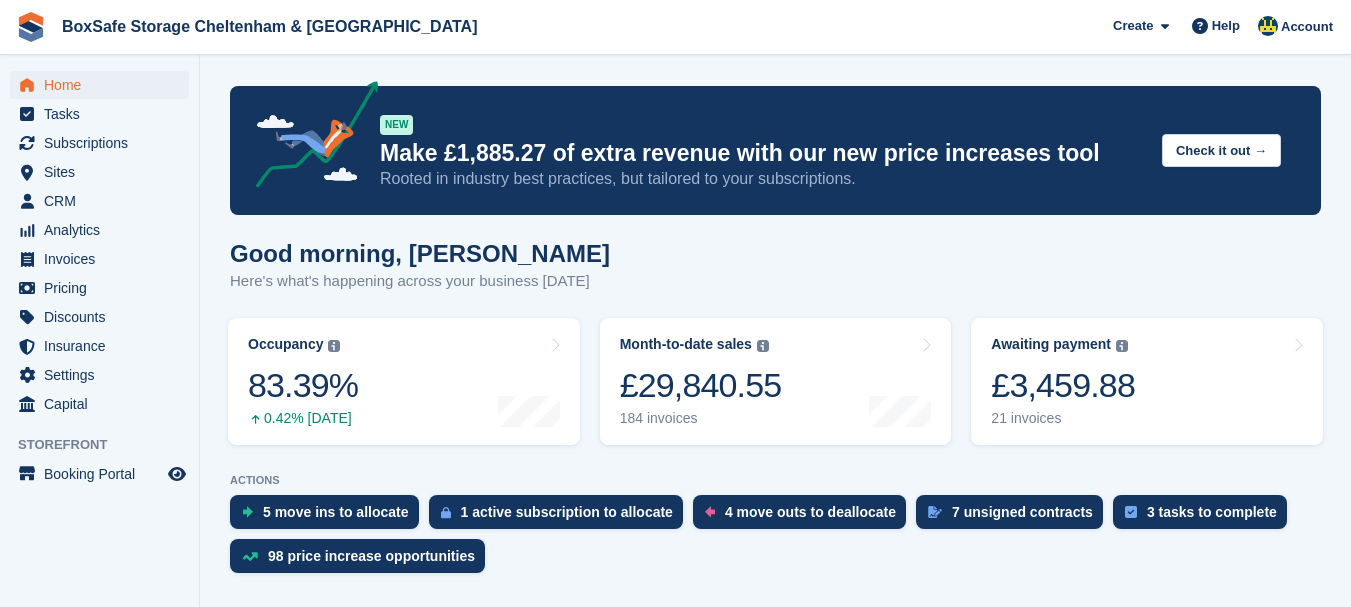 scroll, scrollTop: 0, scrollLeft: 0, axis: both 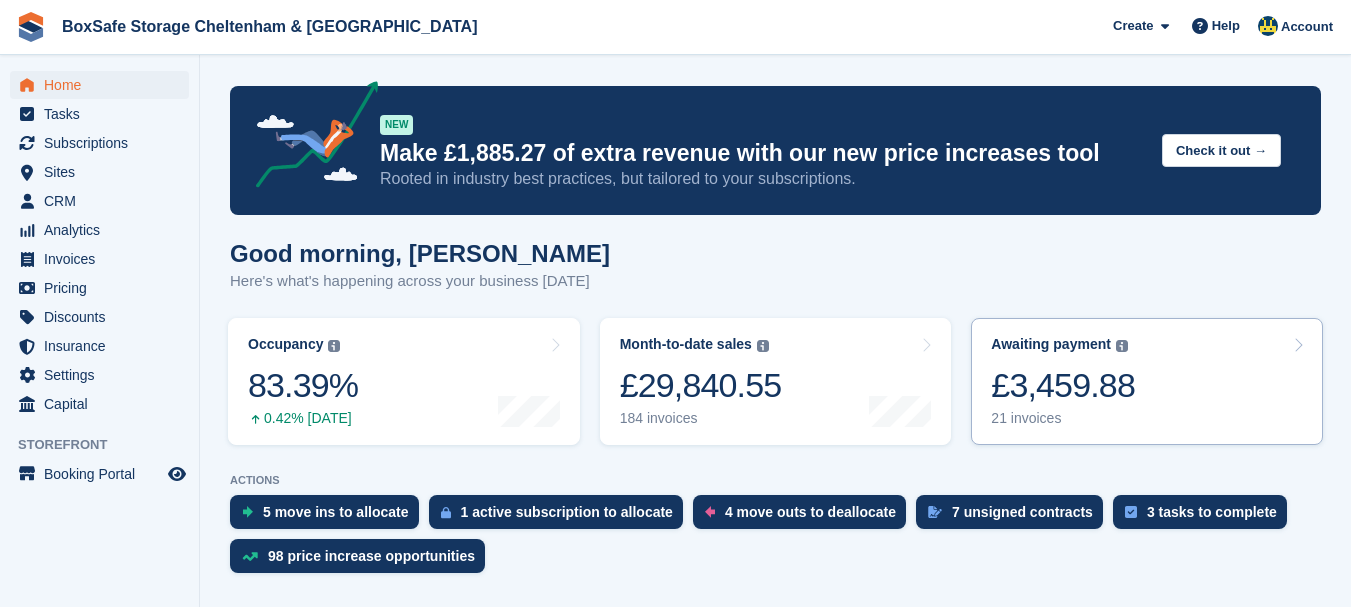click on "£3,459.88" at bounding box center [1063, 385] 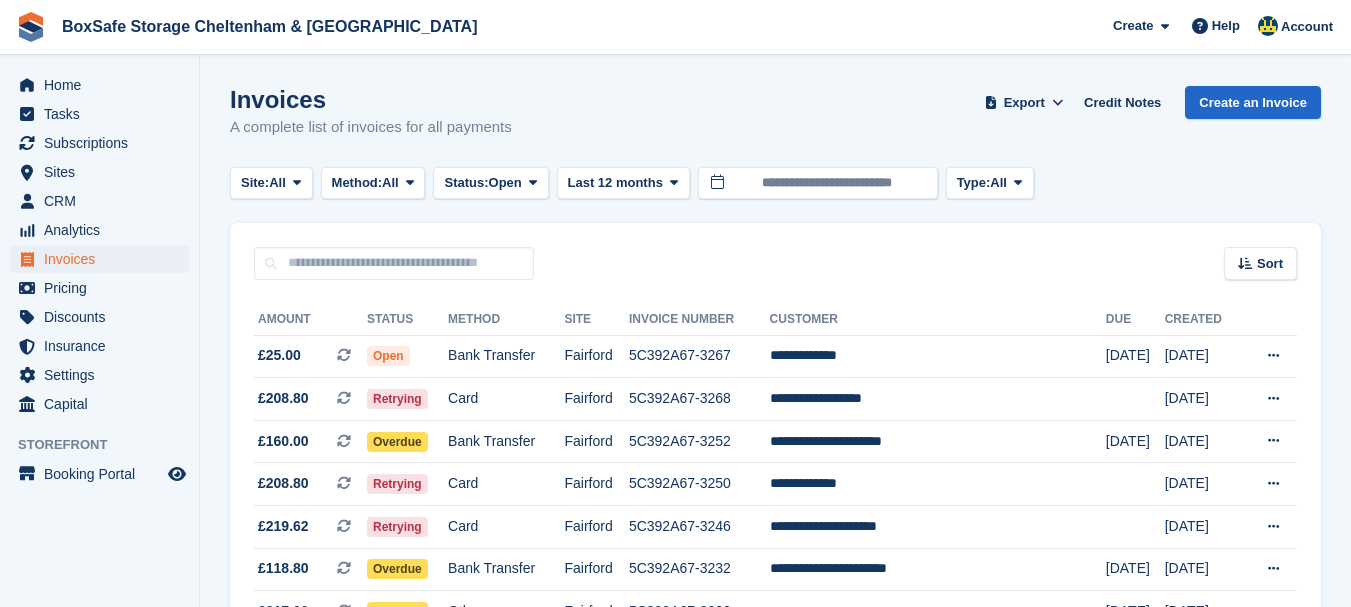 scroll, scrollTop: 0, scrollLeft: 0, axis: both 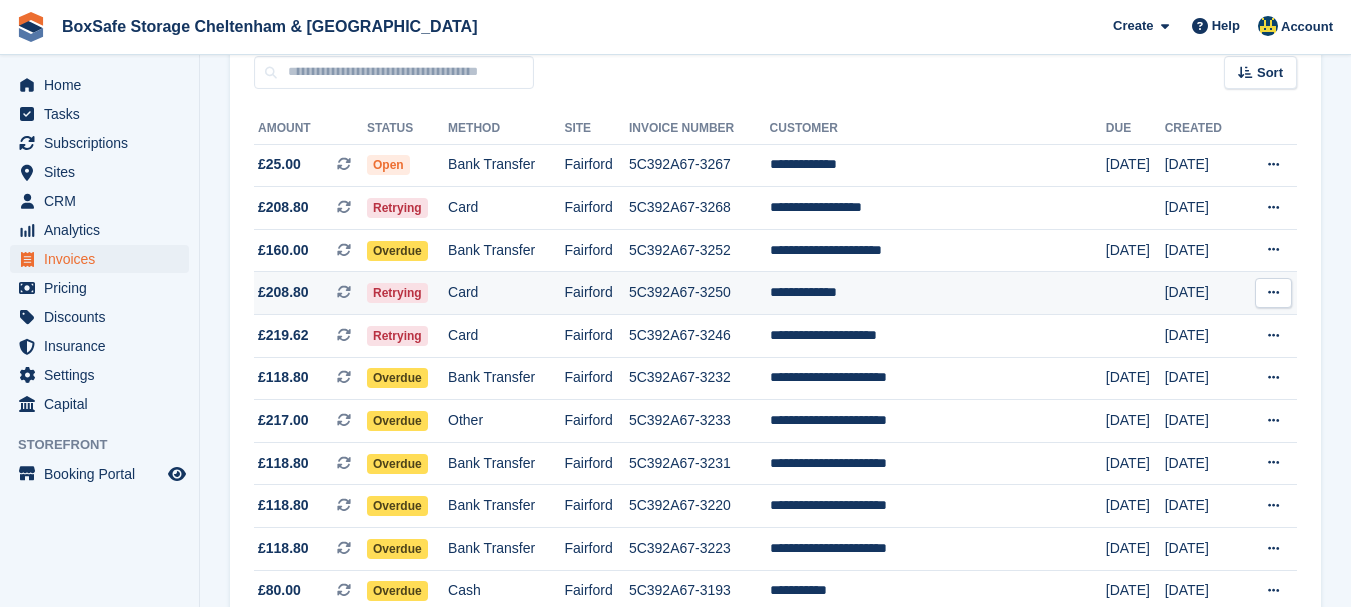 click on "**********" at bounding box center (938, 293) 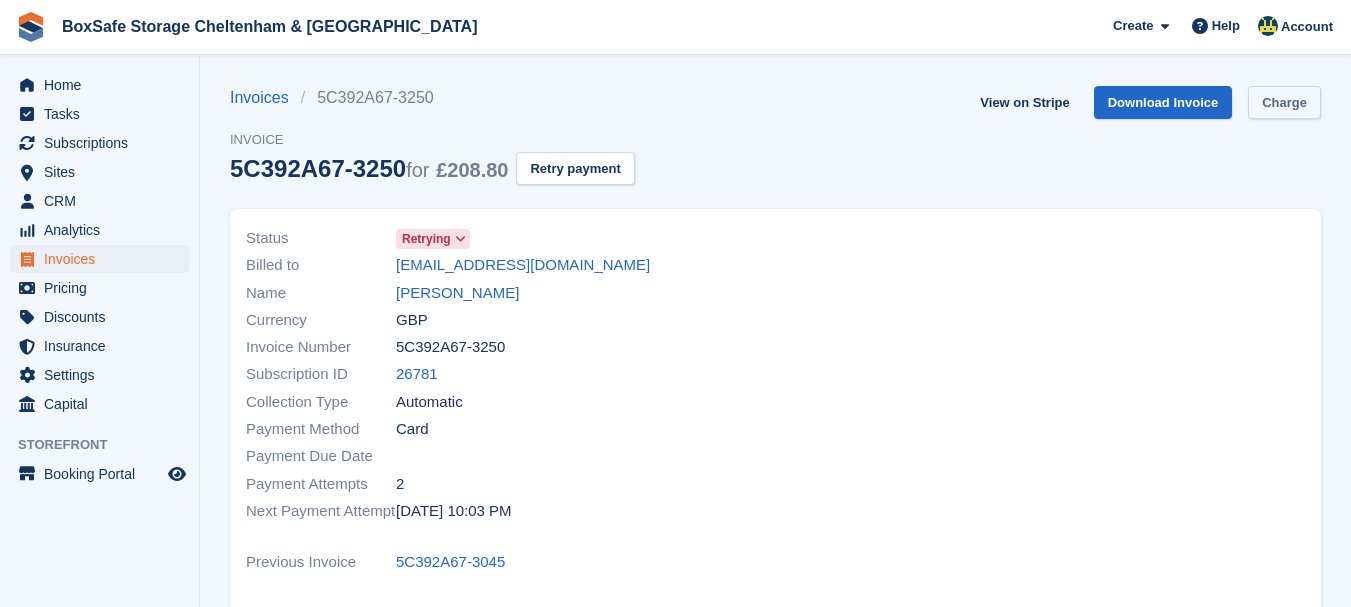 scroll, scrollTop: 0, scrollLeft: 0, axis: both 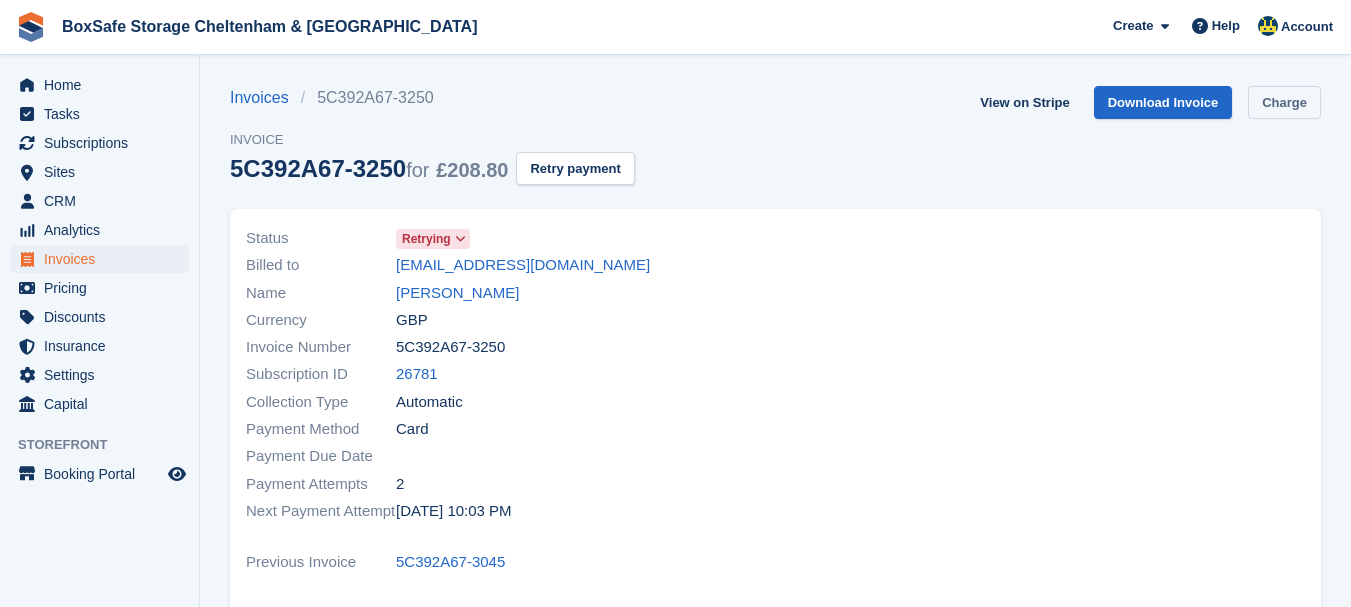 click on "Charge" at bounding box center (1284, 102) 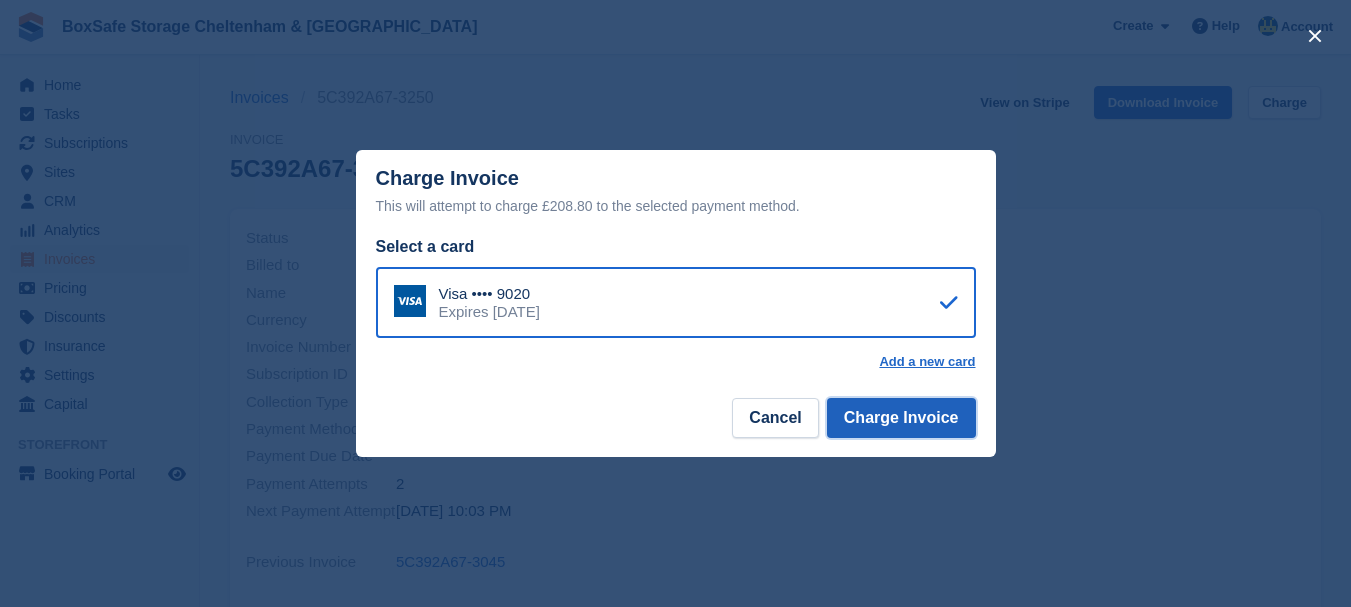 click on "Charge Invoice" at bounding box center [901, 418] 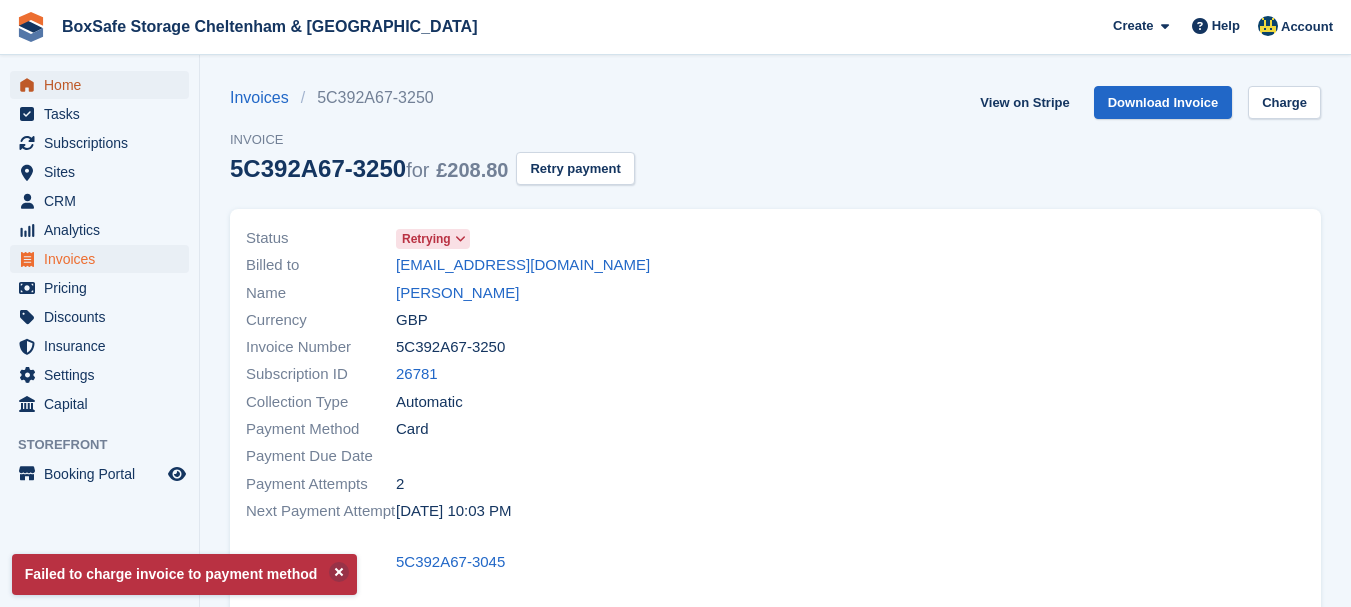 click on "Home" at bounding box center [104, 85] 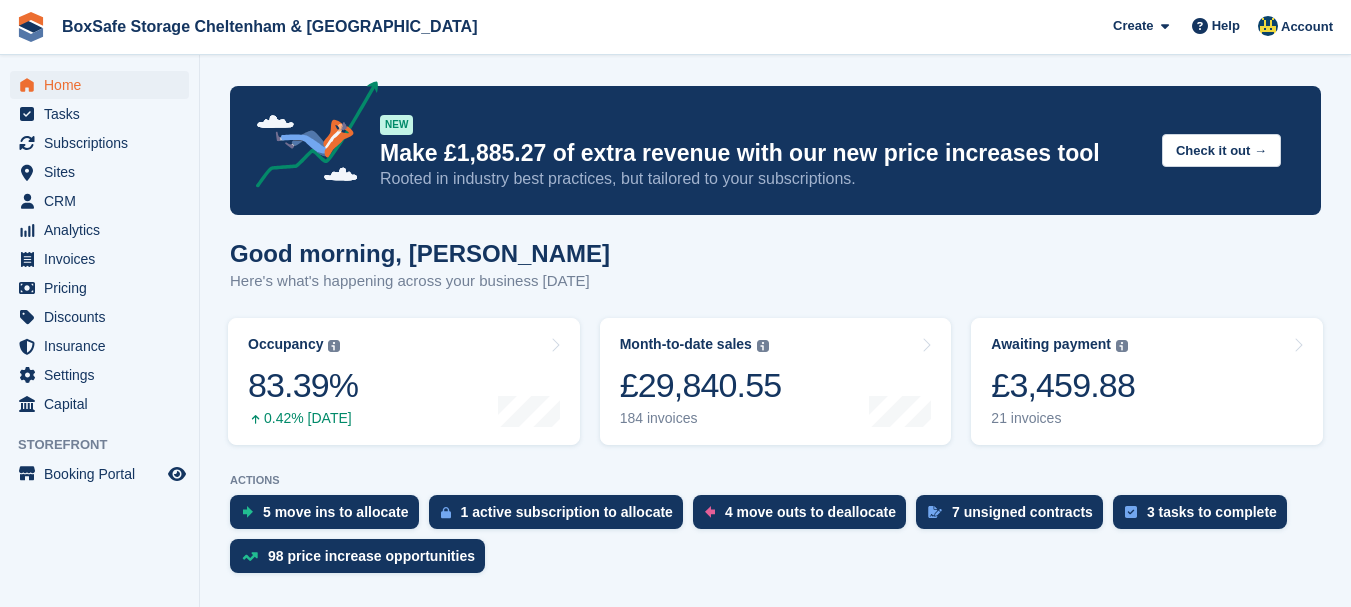 scroll, scrollTop: 0, scrollLeft: 0, axis: both 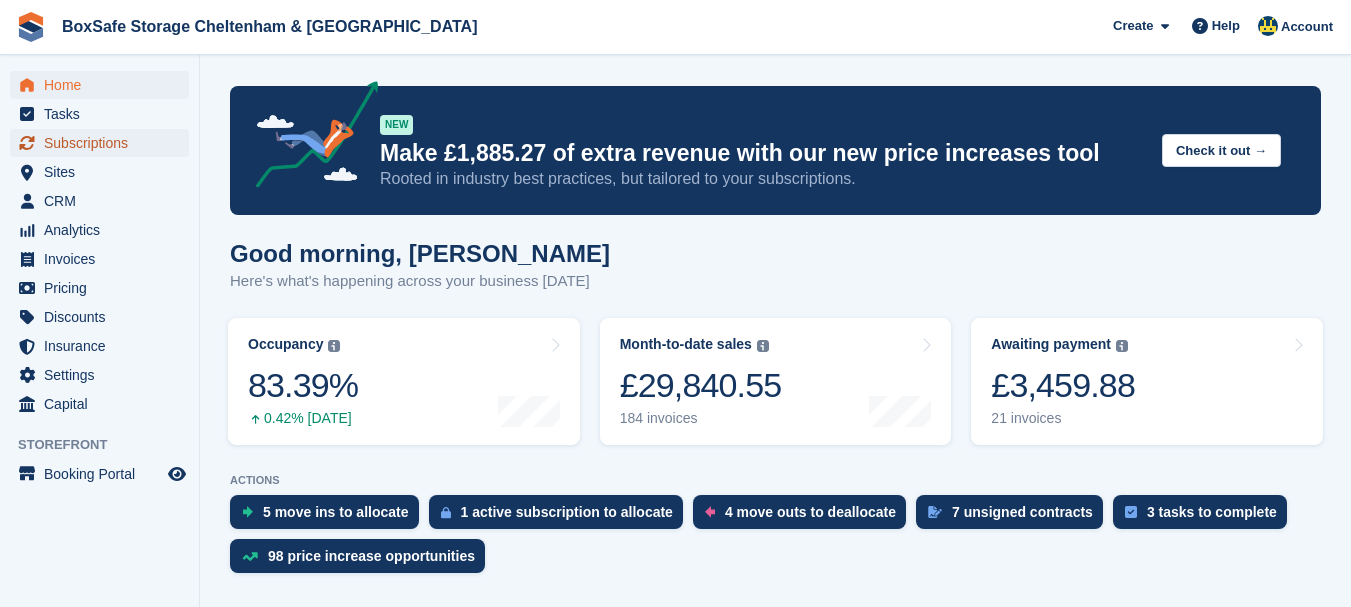 click on "Subscriptions" at bounding box center (104, 143) 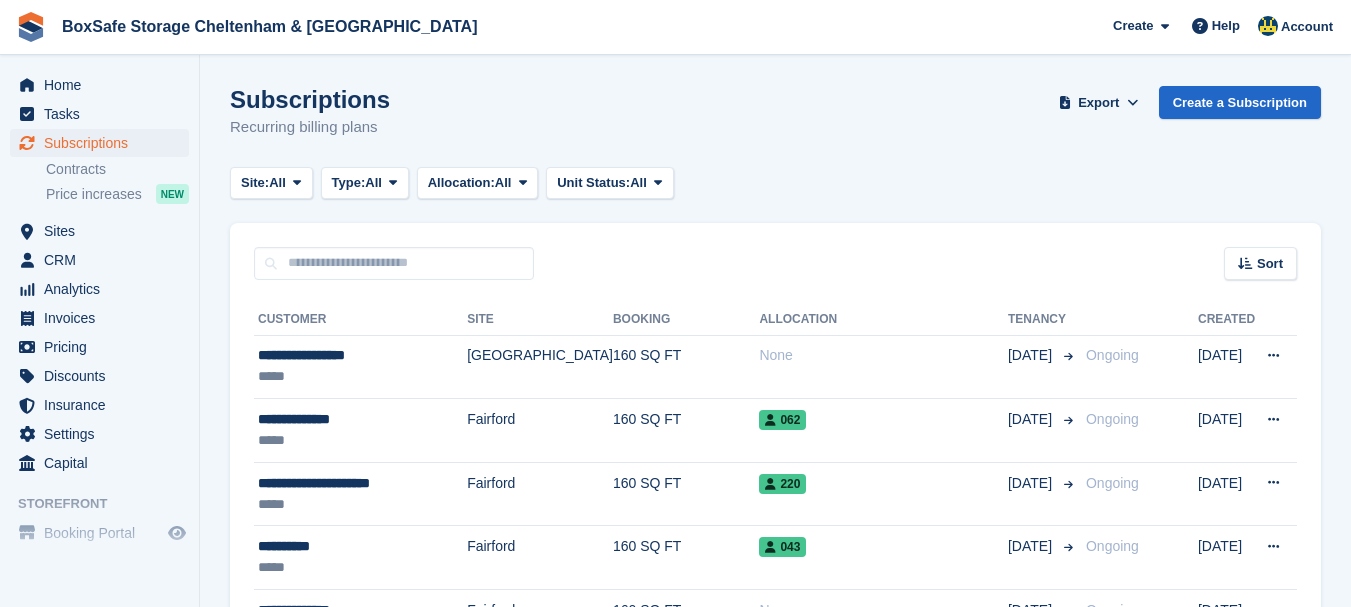 scroll, scrollTop: 0, scrollLeft: 0, axis: both 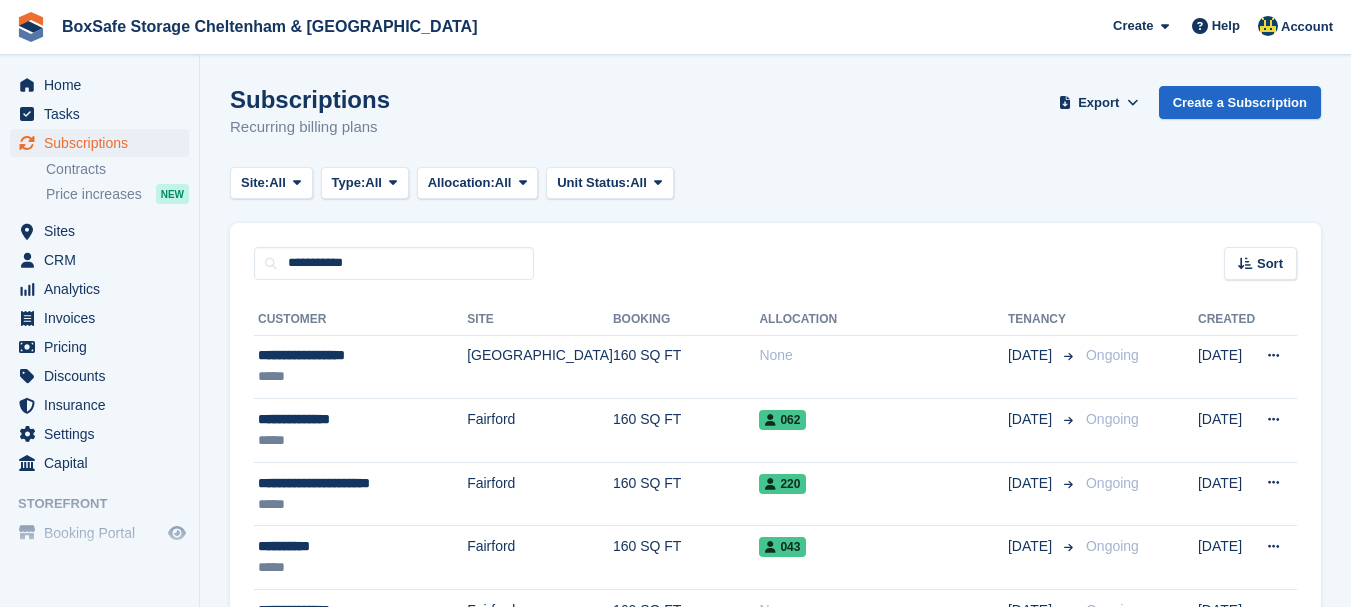 type on "**********" 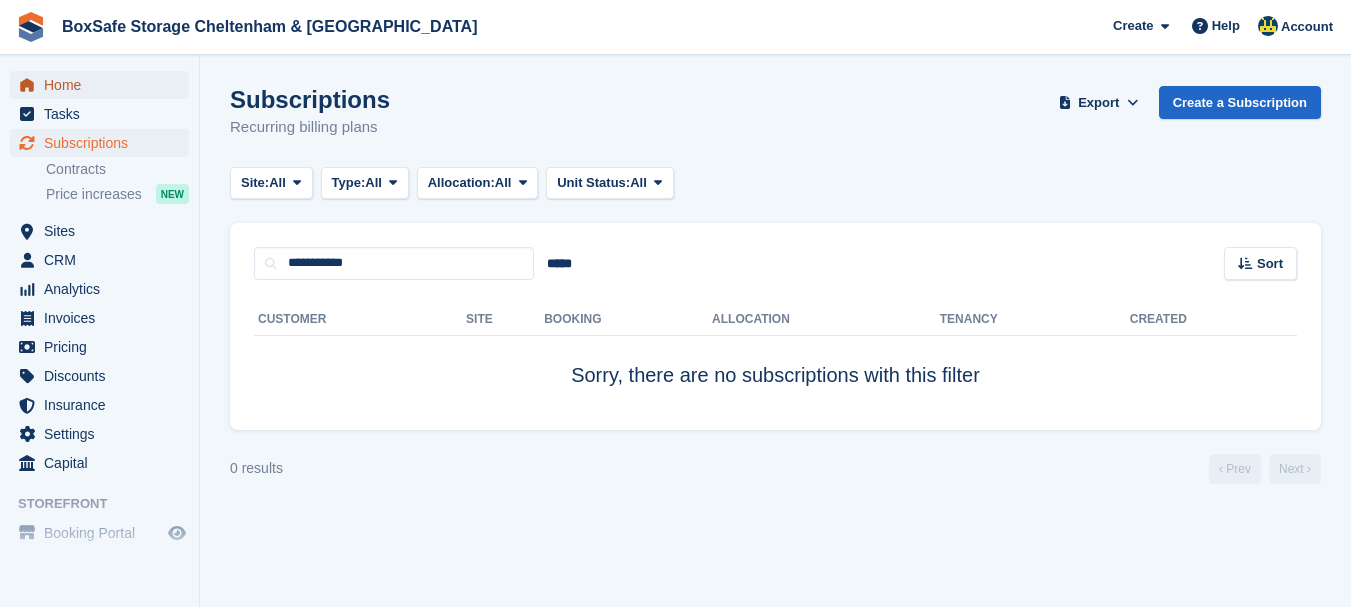 click on "Home" at bounding box center [104, 85] 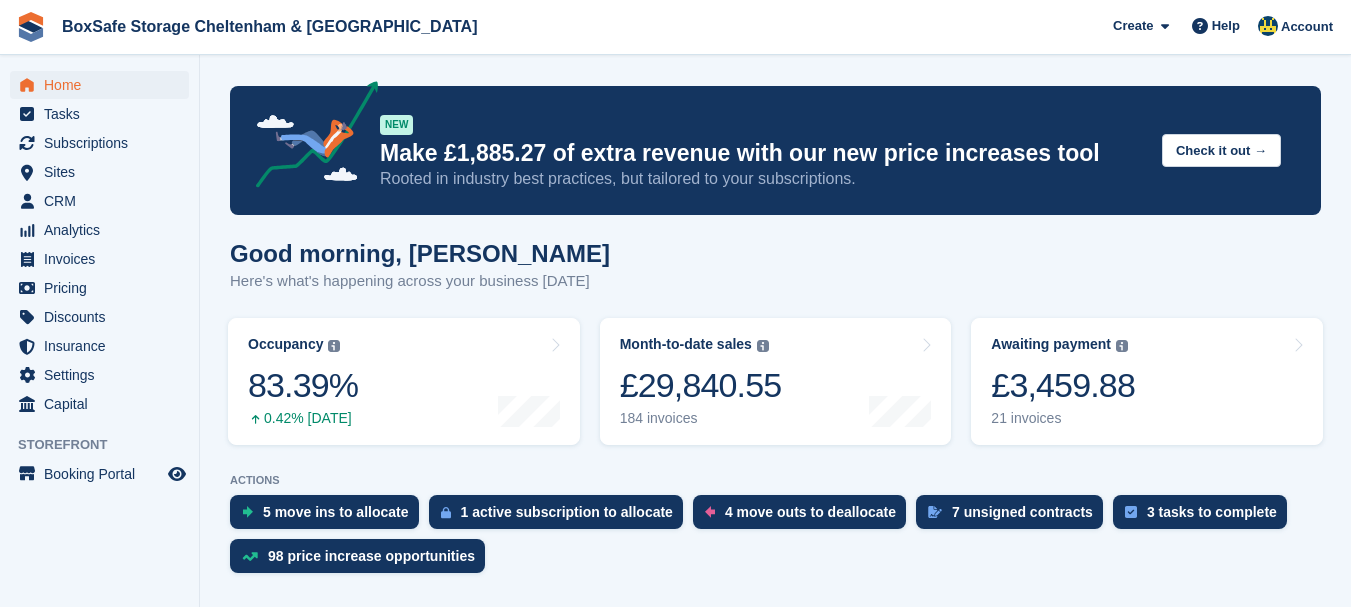 scroll, scrollTop: 0, scrollLeft: 0, axis: both 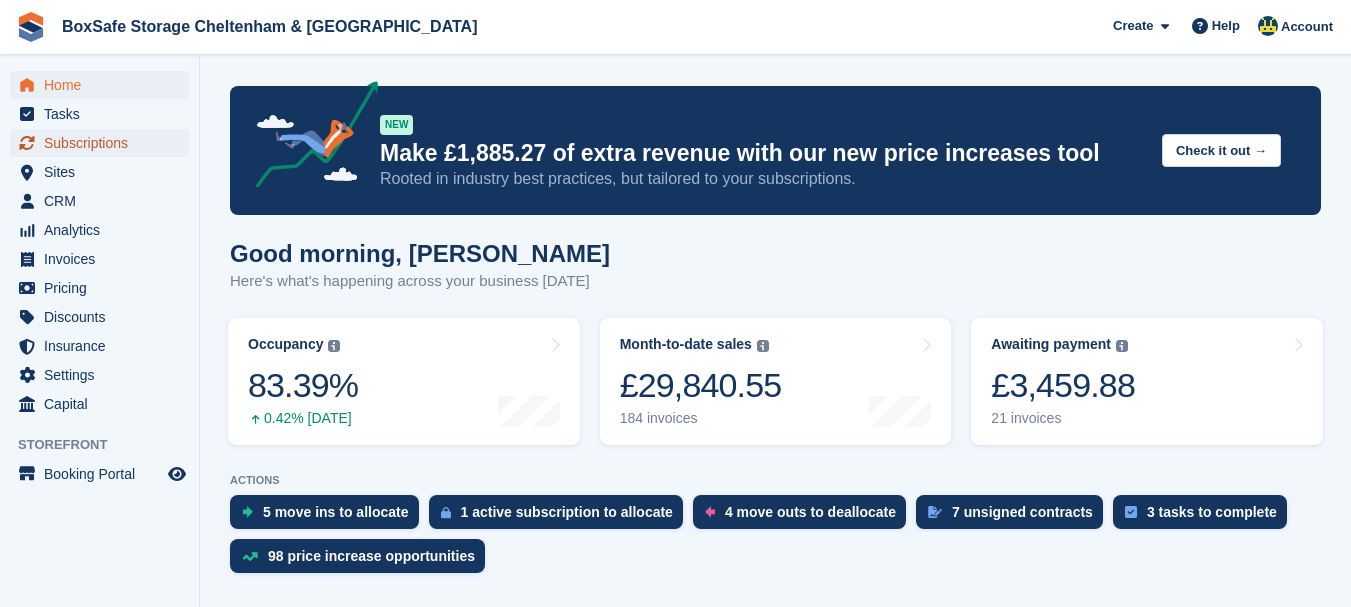 click on "Subscriptions" at bounding box center [104, 143] 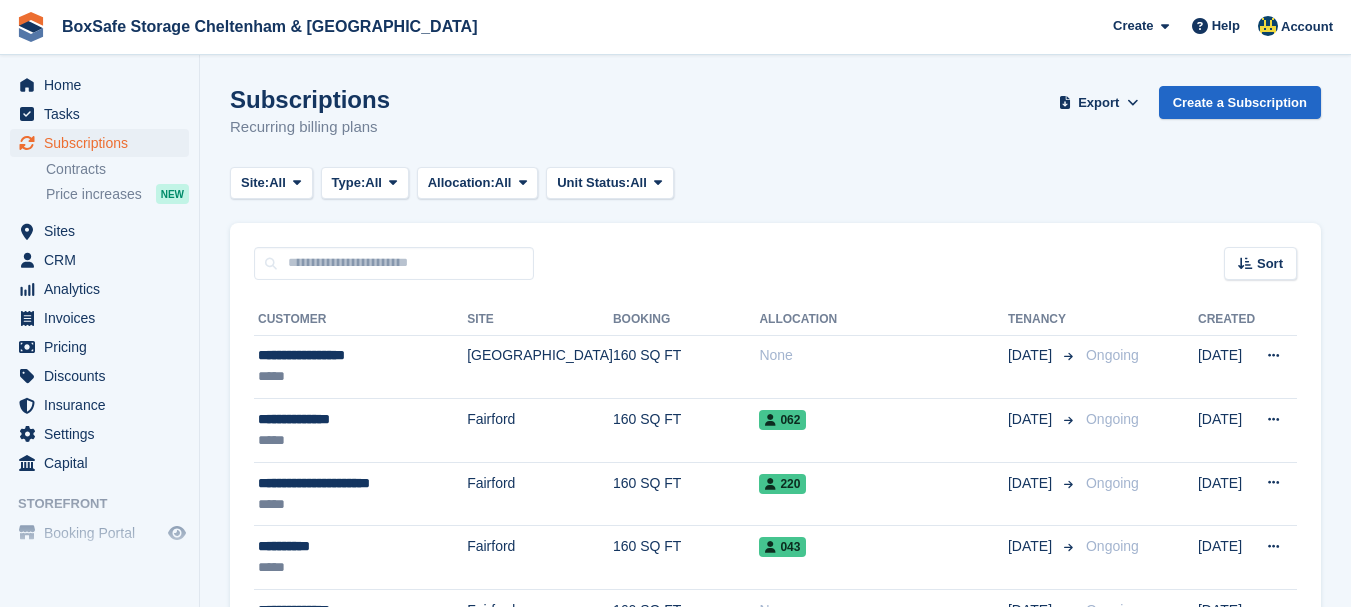 scroll, scrollTop: 0, scrollLeft: 0, axis: both 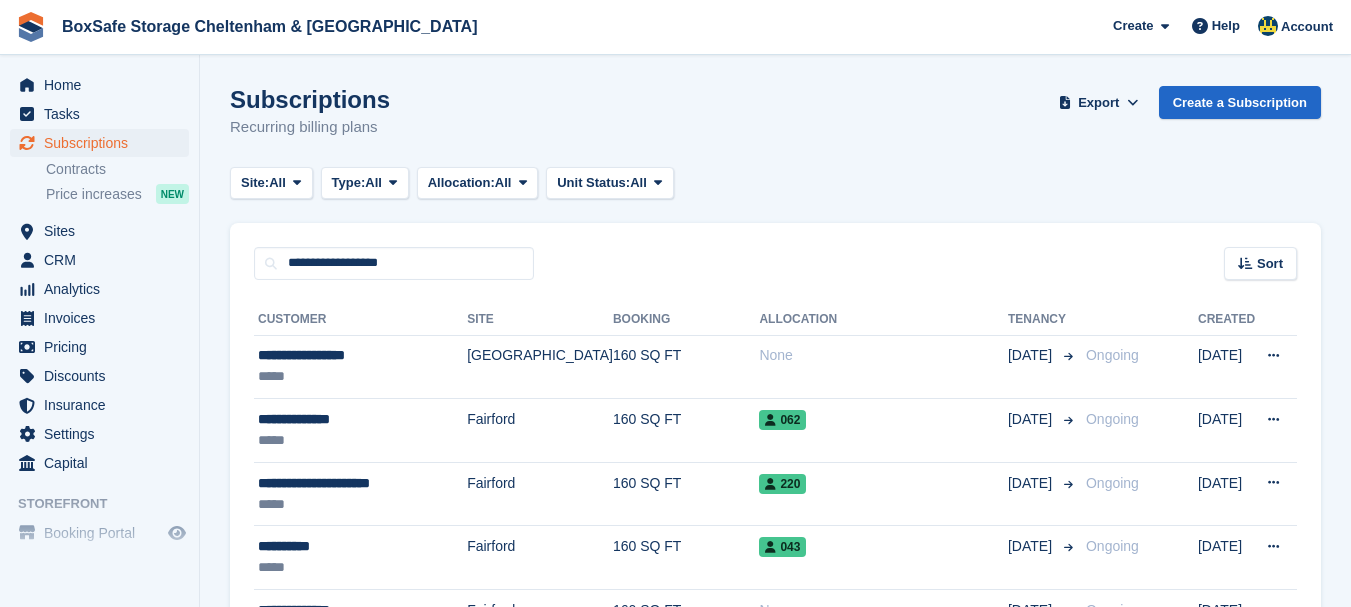 type on "**********" 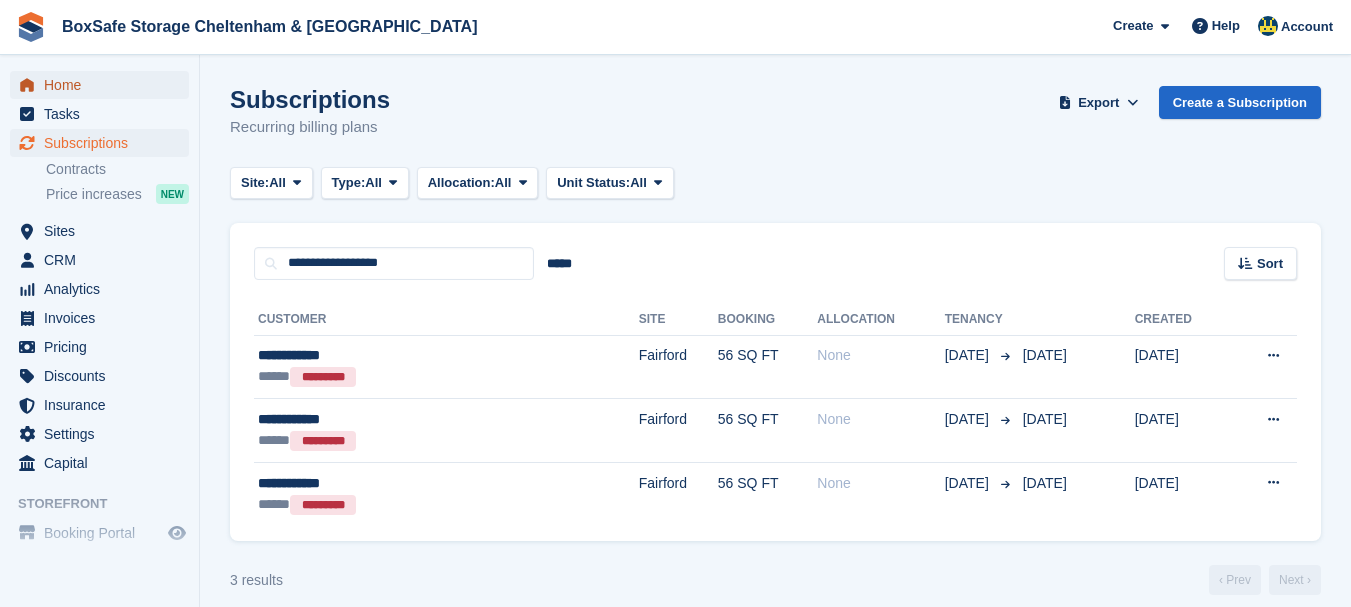 click on "Home" at bounding box center [104, 85] 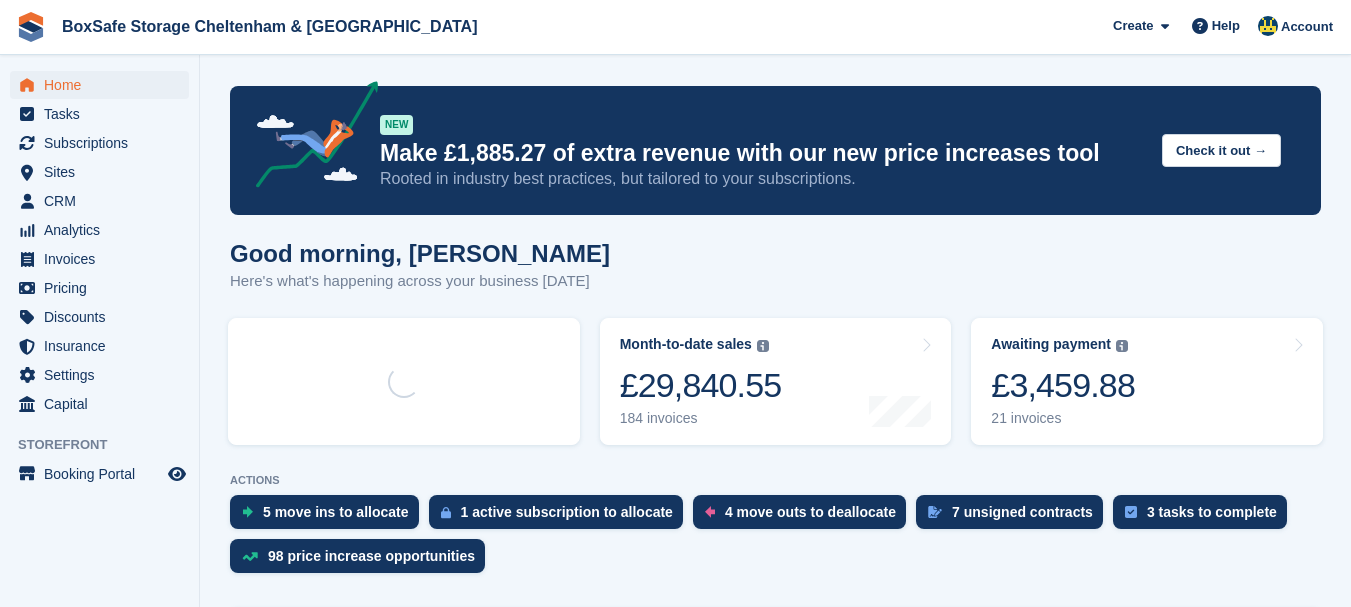 scroll, scrollTop: 0, scrollLeft: 0, axis: both 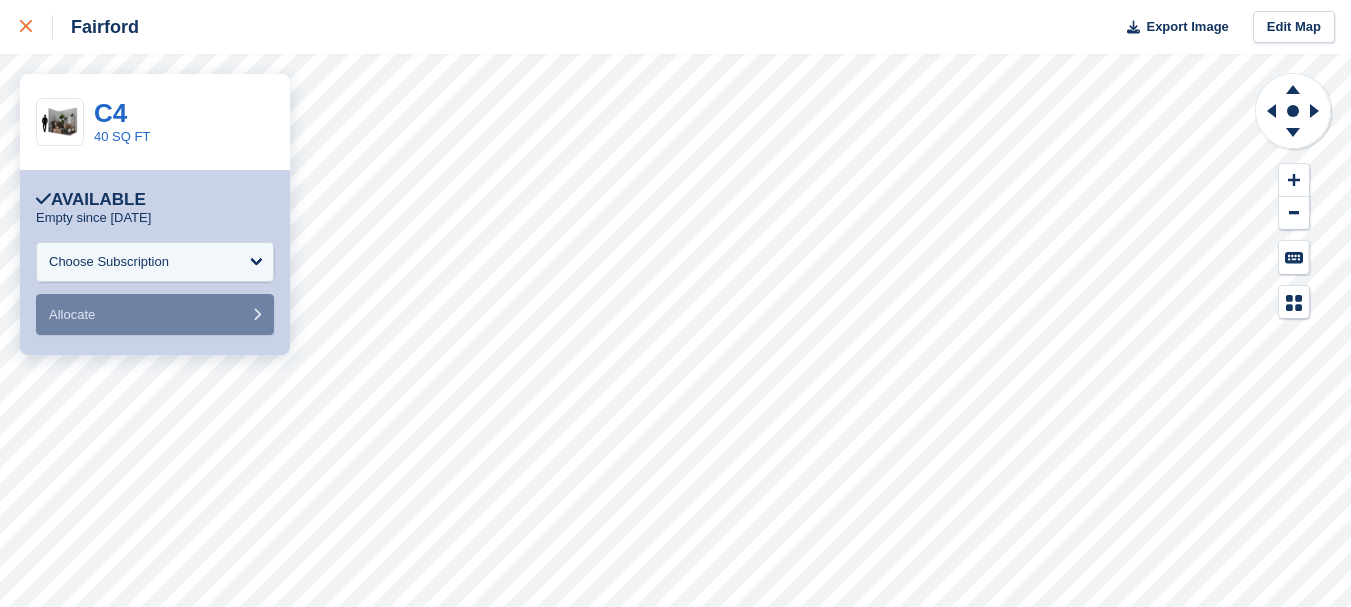 click 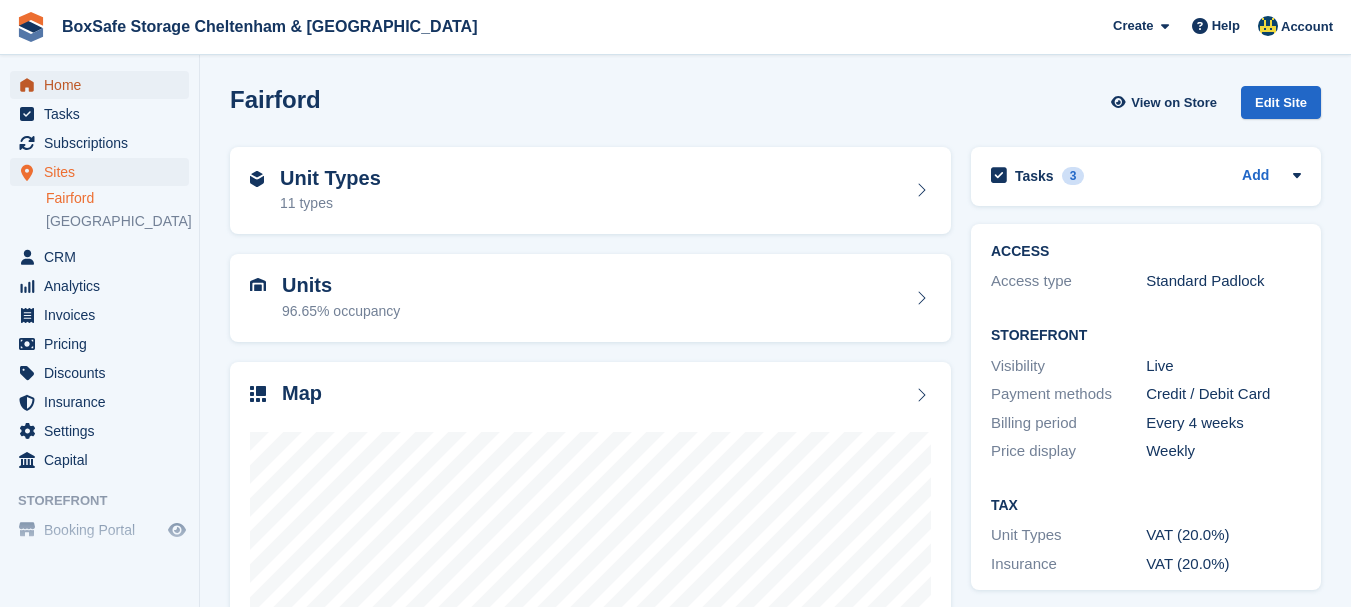 scroll, scrollTop: 0, scrollLeft: 0, axis: both 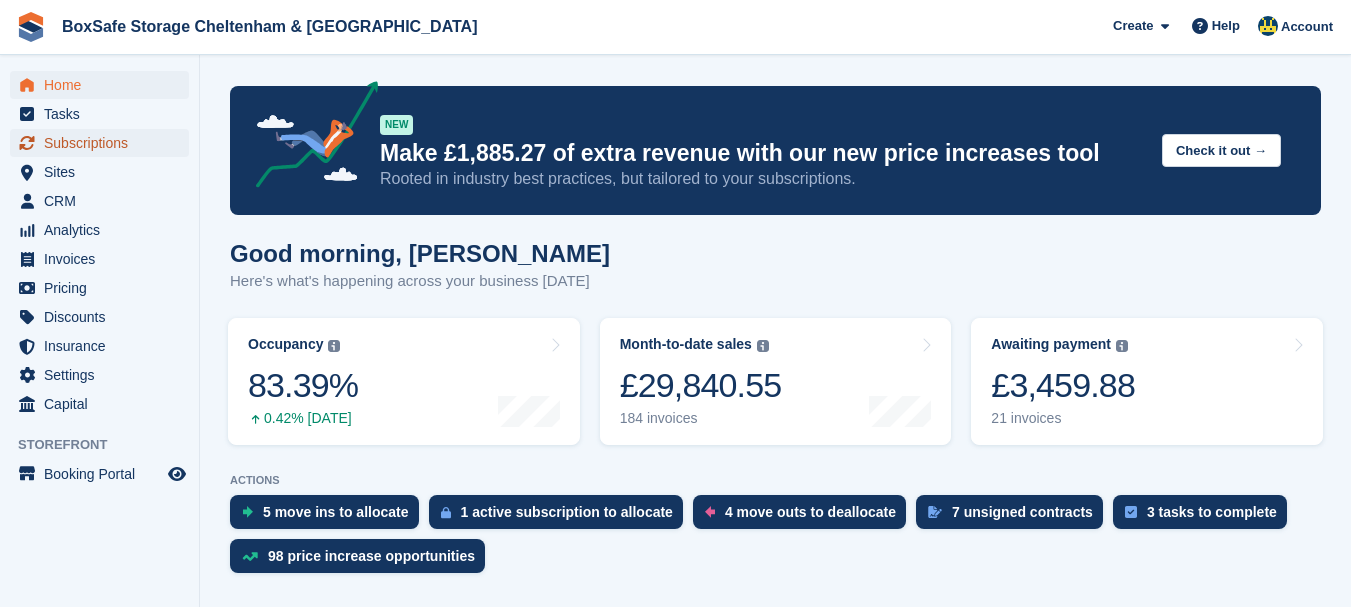 click on "Subscriptions" at bounding box center (104, 143) 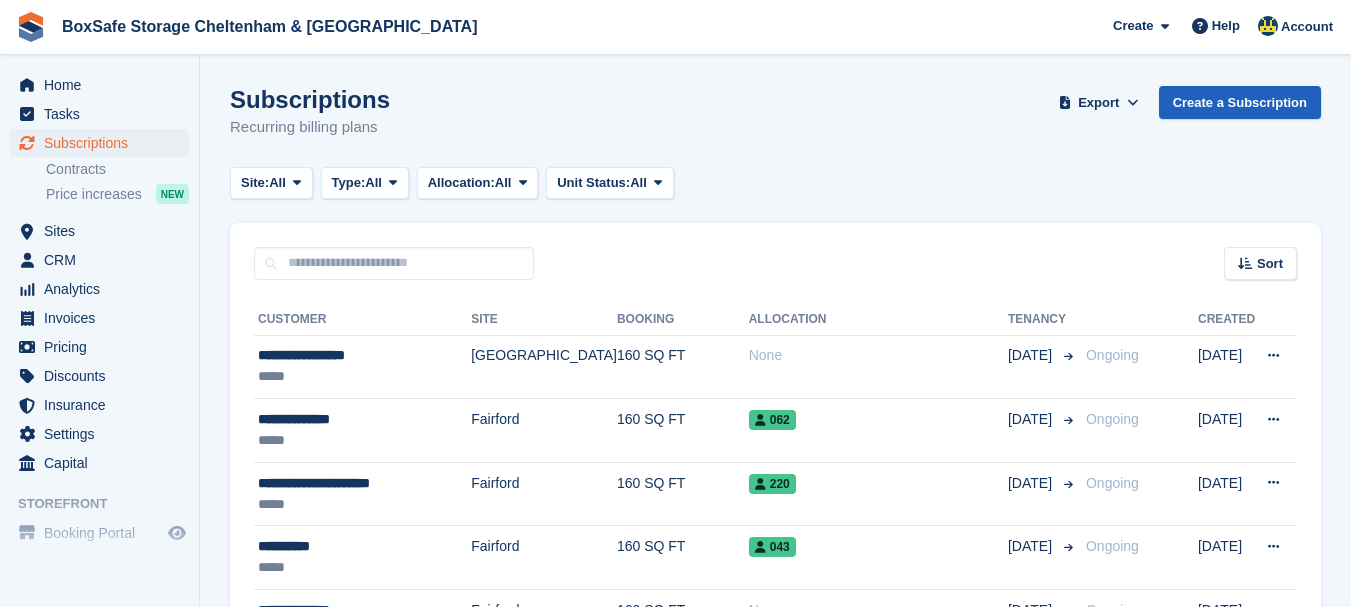scroll, scrollTop: 0, scrollLeft: 0, axis: both 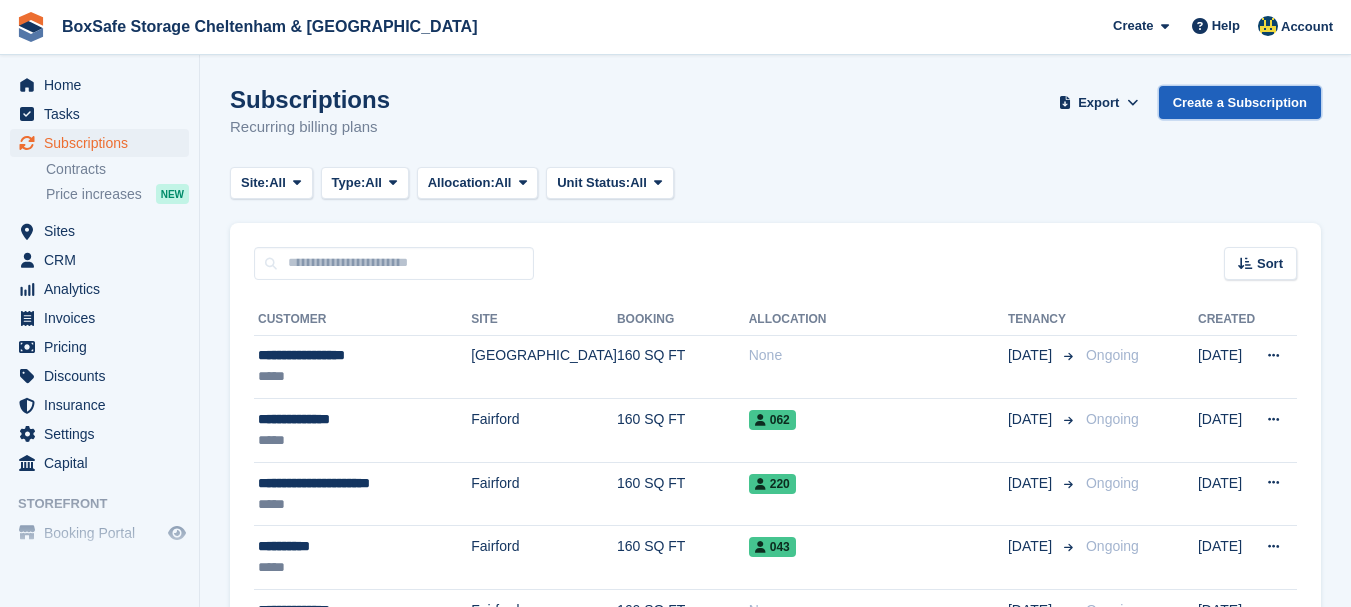 click on "Create a Subscription" at bounding box center [1240, 102] 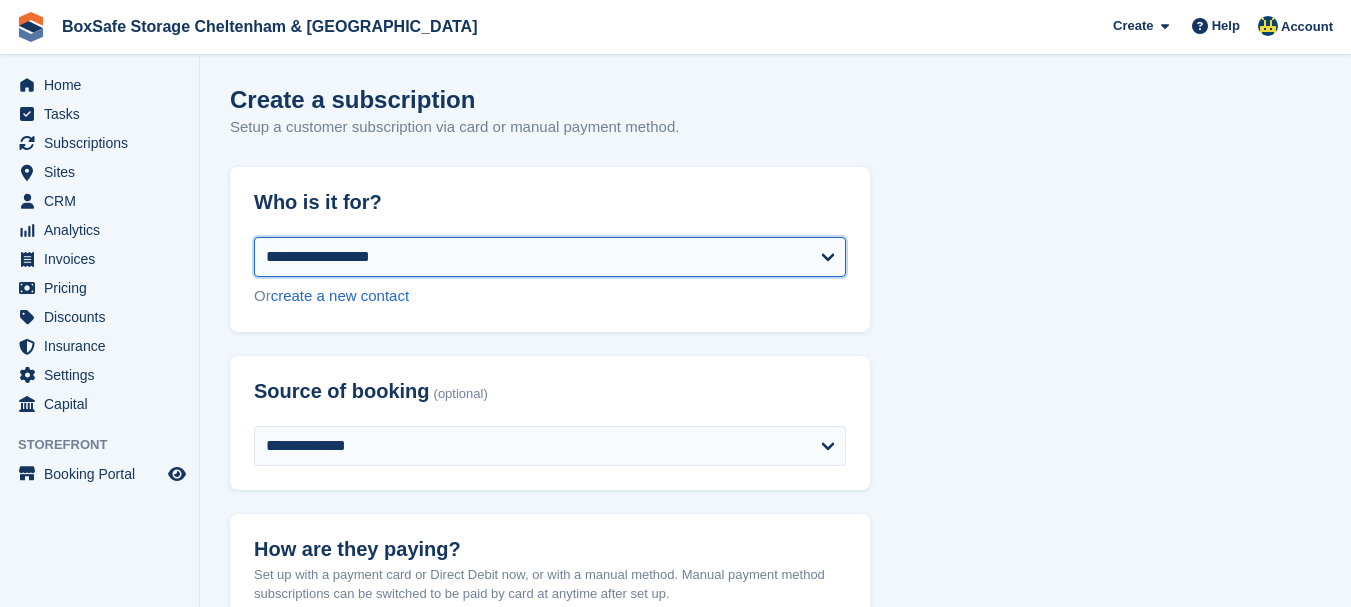 click on "**********" at bounding box center [550, 257] 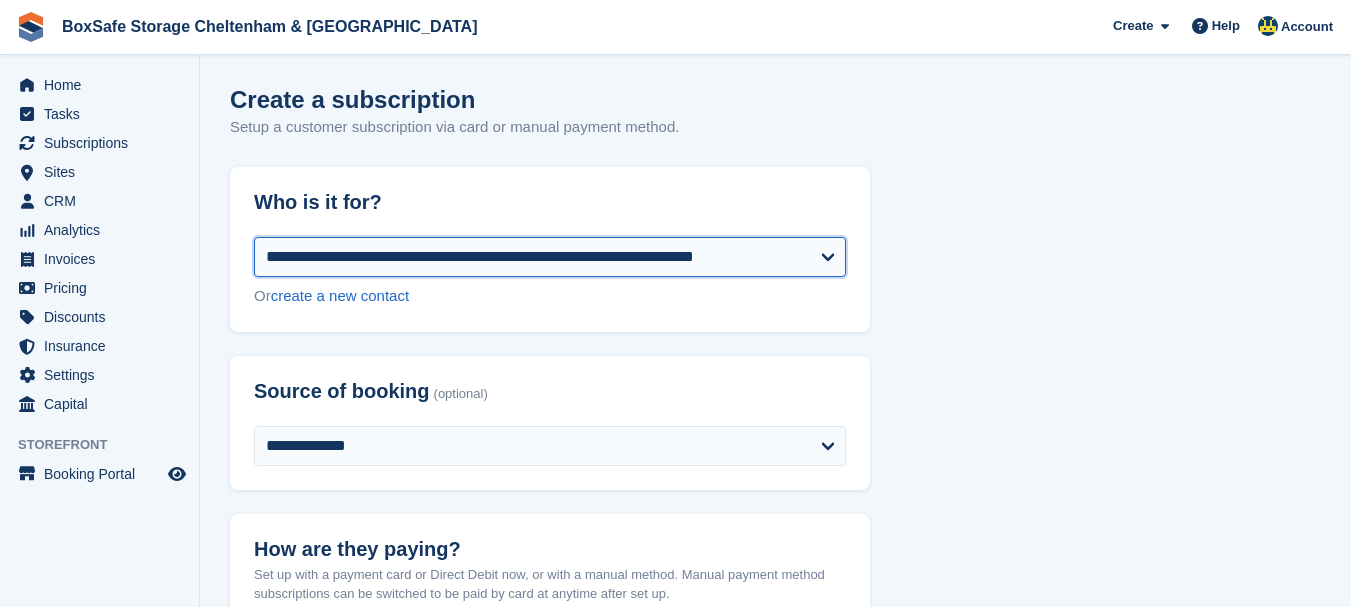 click on "**********" at bounding box center (550, 257) 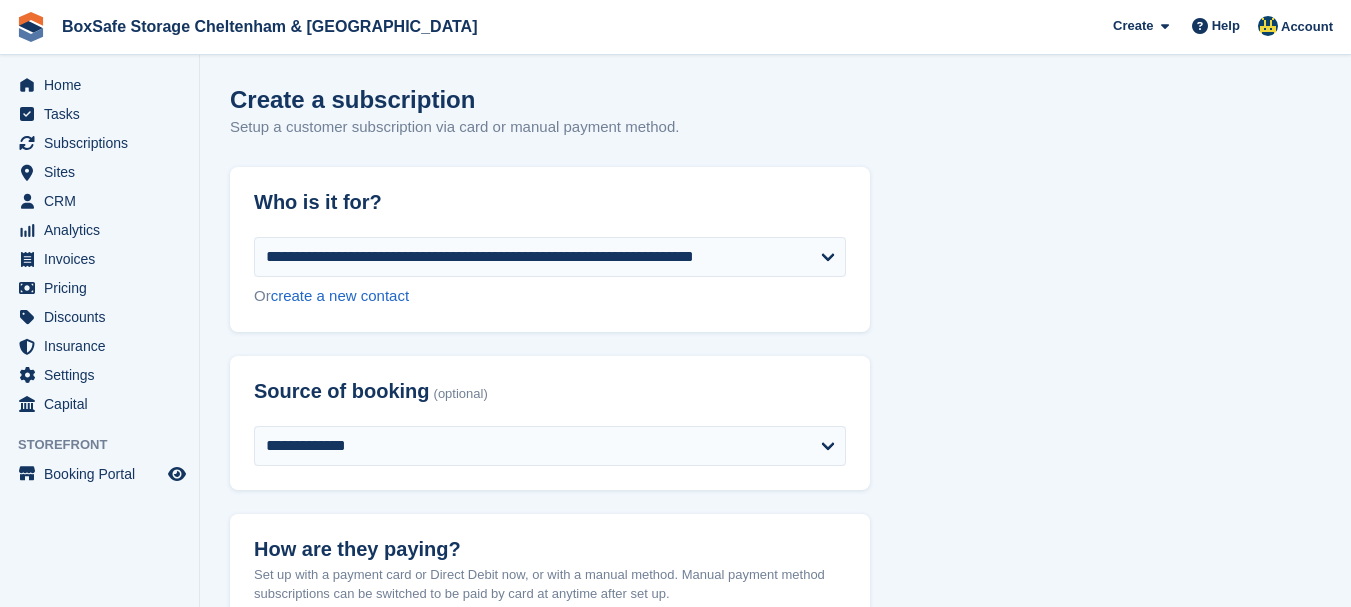 click on "**********" at bounding box center (775, 1460) 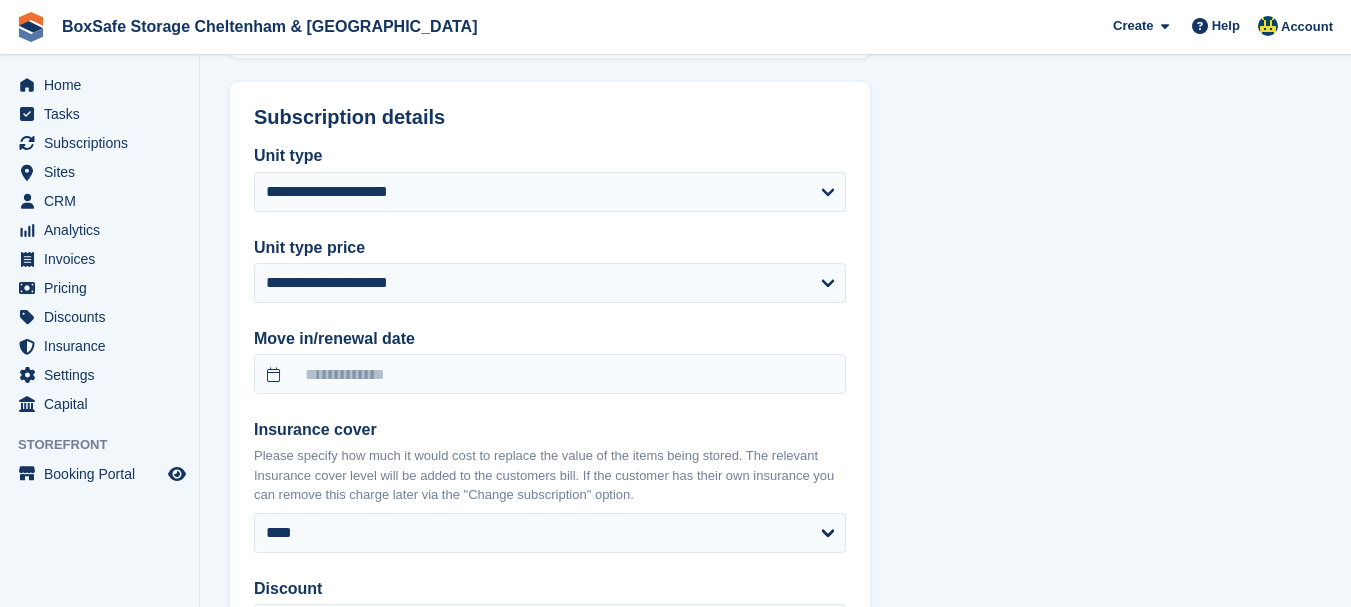 scroll, scrollTop: 1080, scrollLeft: 0, axis: vertical 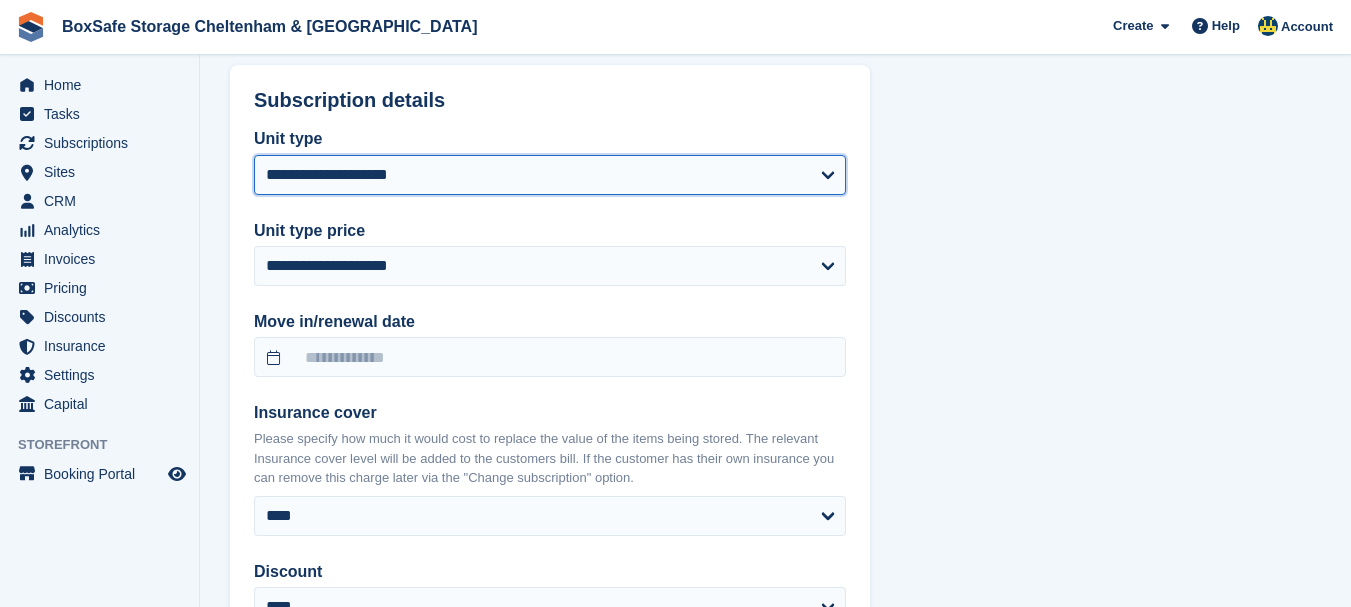 click on "**********" at bounding box center [550, 175] 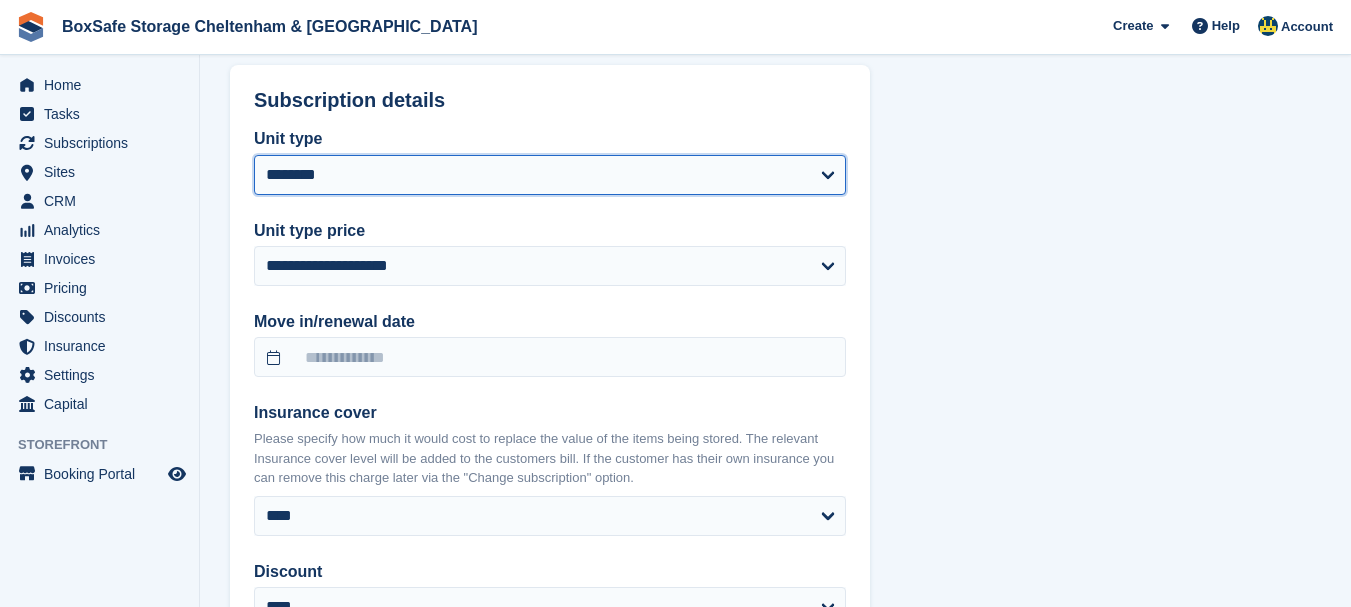 click on "**********" at bounding box center [550, 175] 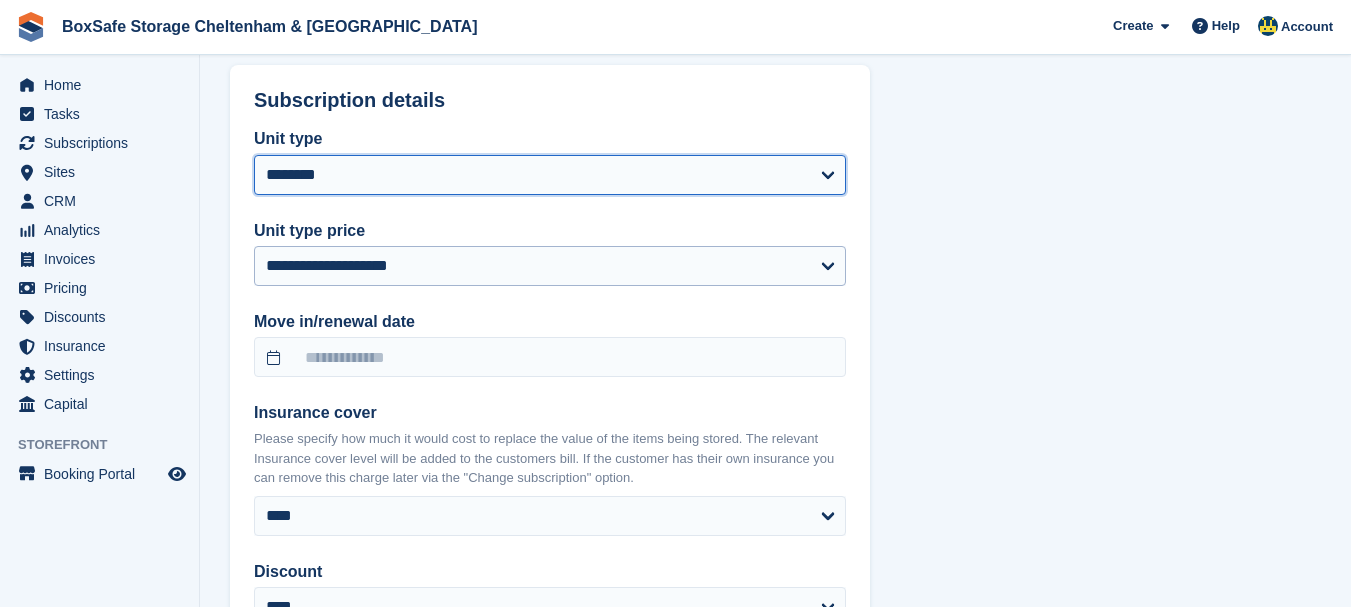 select on "*****" 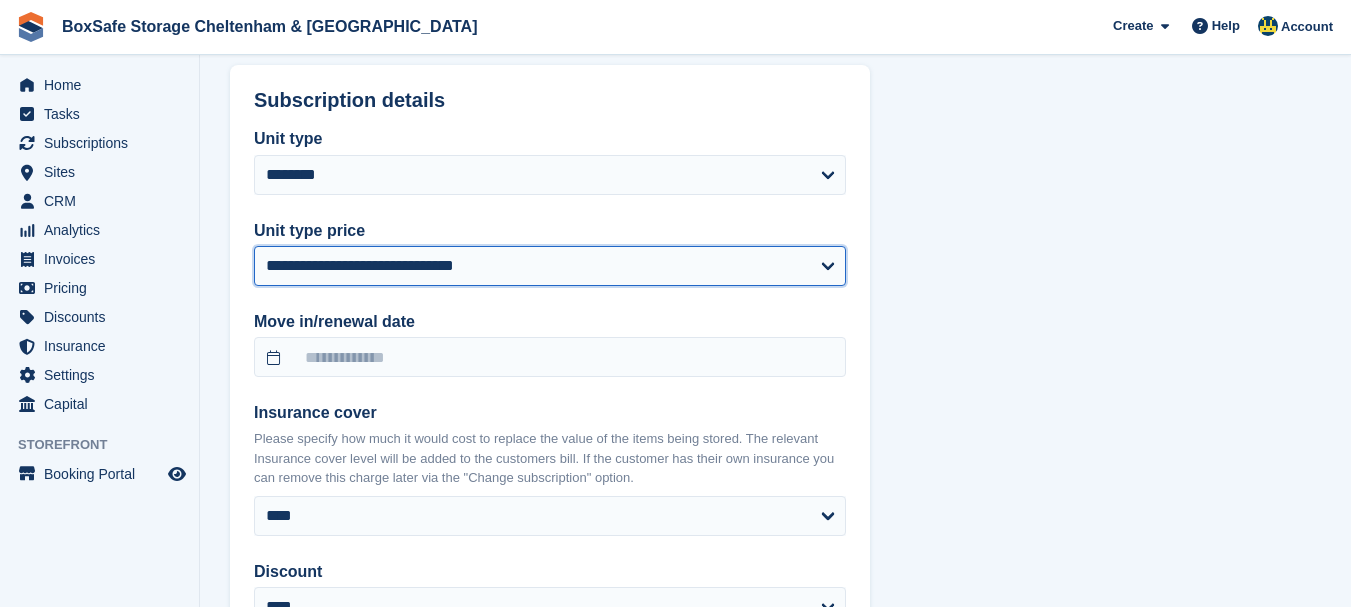 click on "**********" at bounding box center (550, 266) 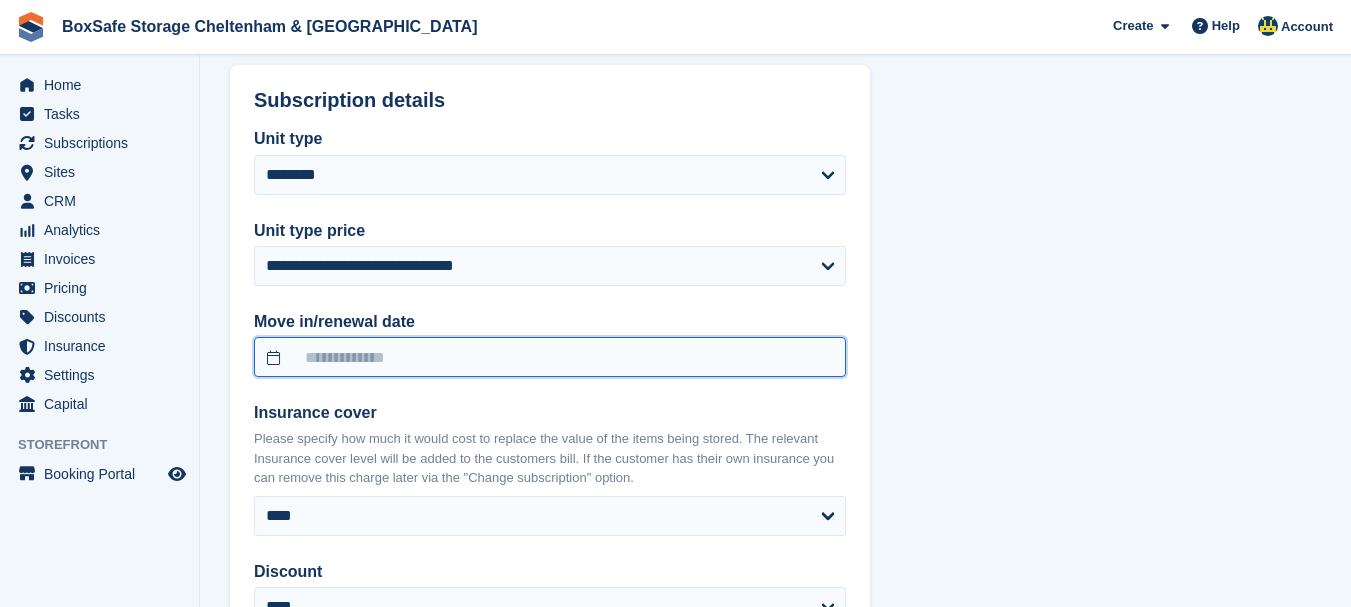 click at bounding box center (550, 357) 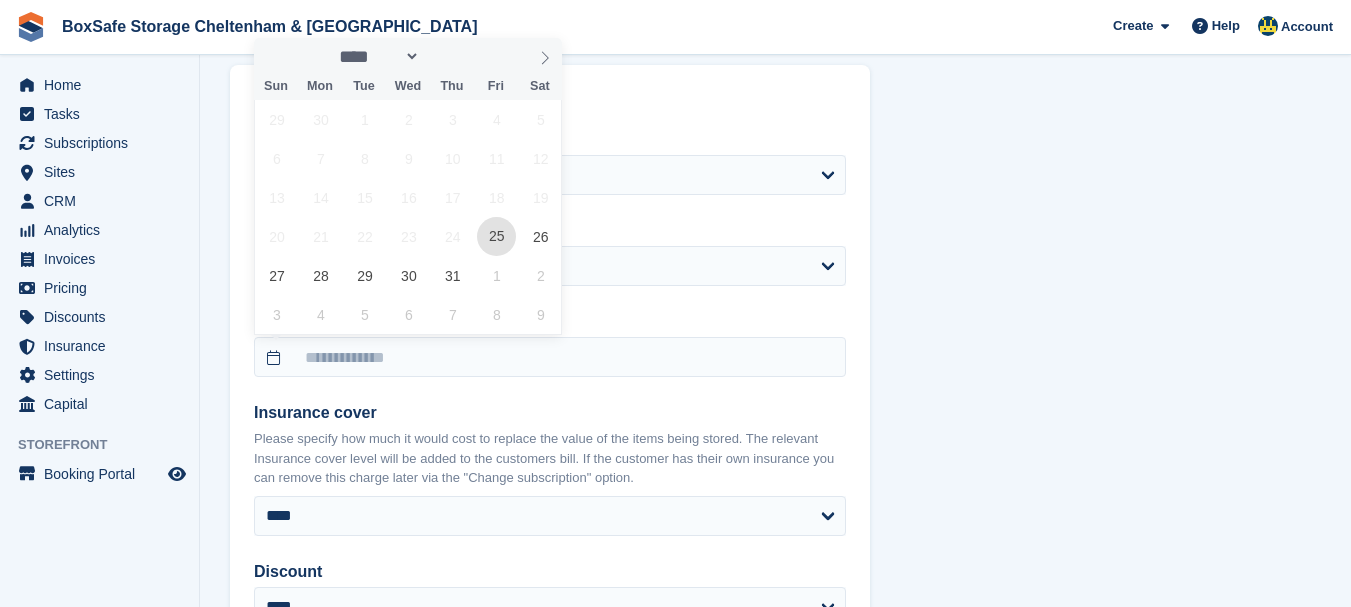 click on "25" at bounding box center (496, 236) 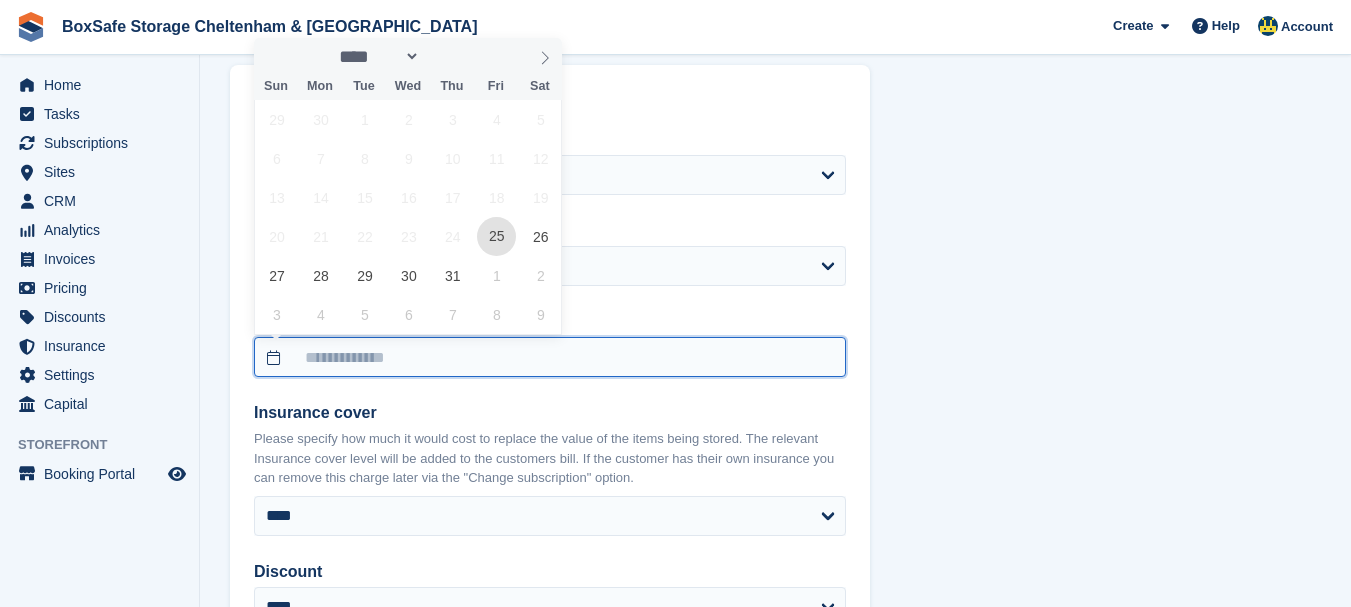 type on "**********" 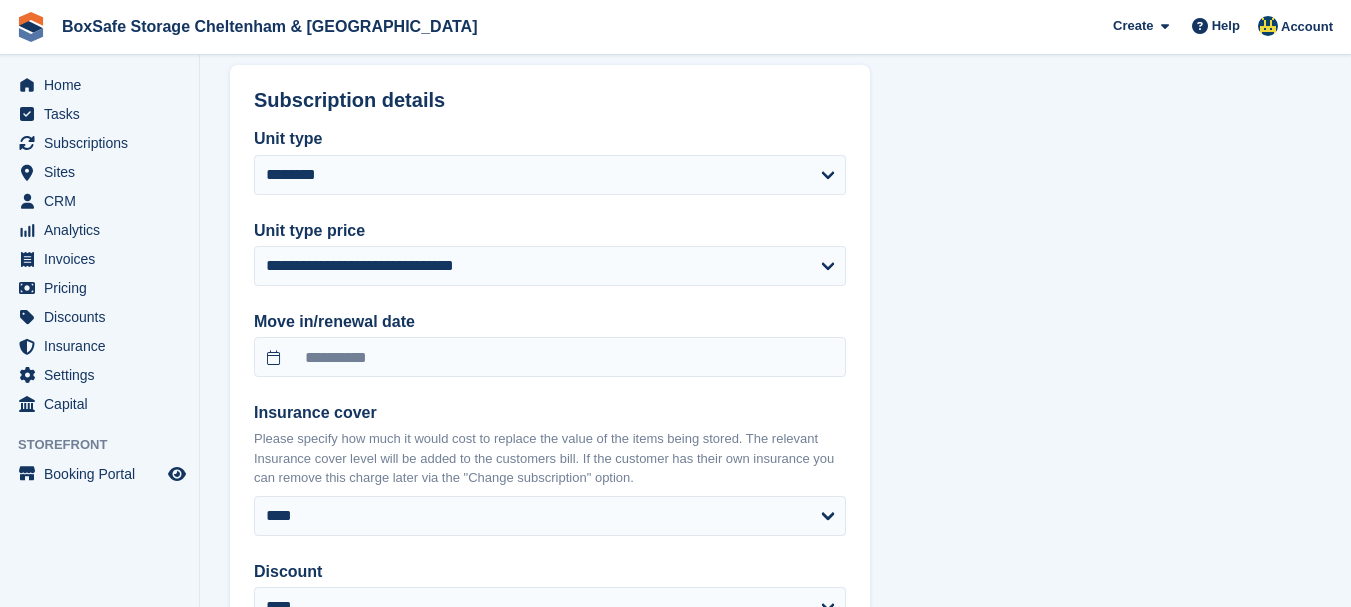 click on "**********" at bounding box center (550, 478) 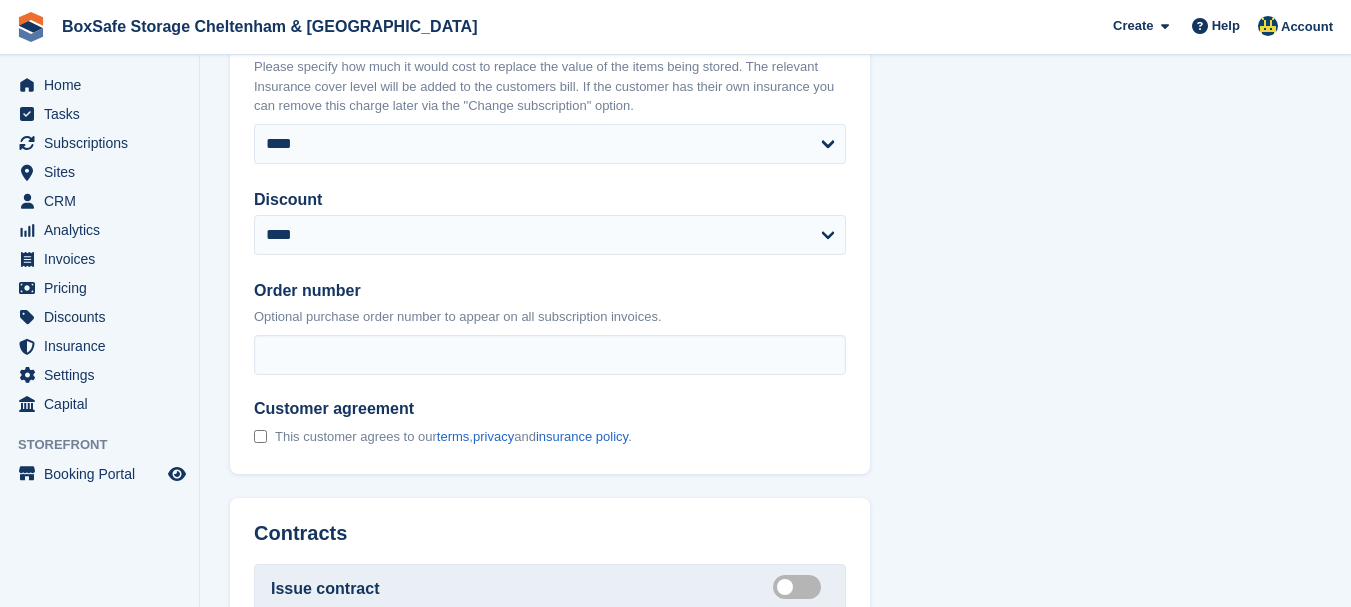 scroll, scrollTop: 1480, scrollLeft: 0, axis: vertical 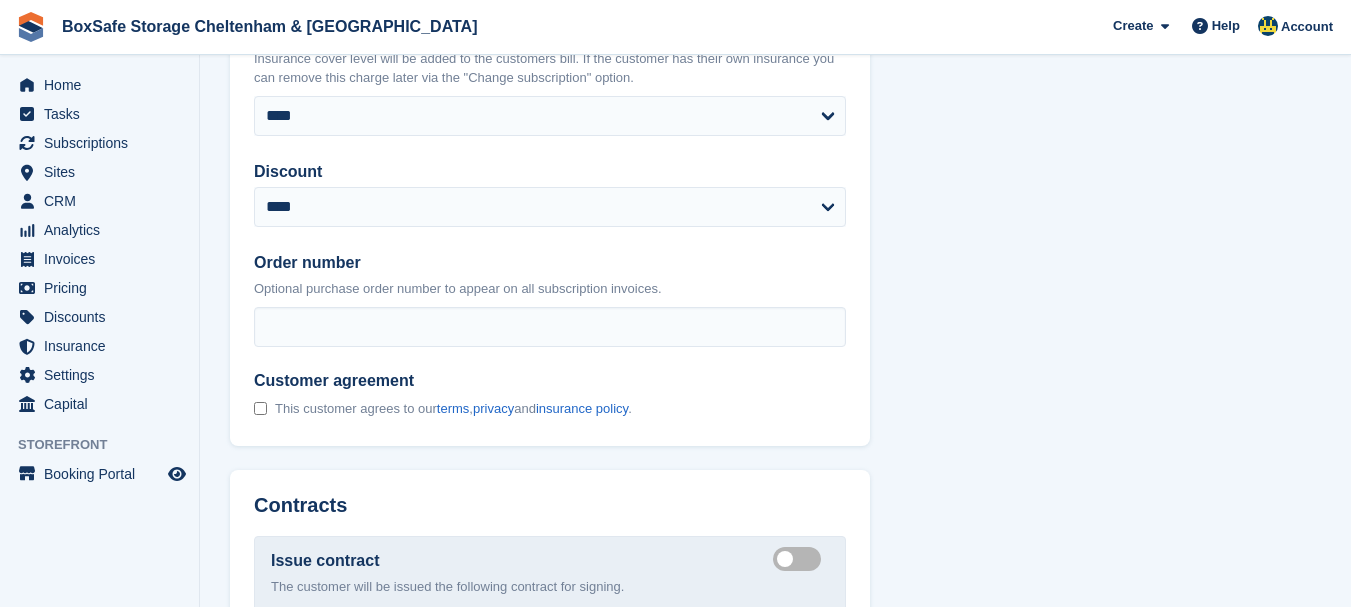 click on "**********" at bounding box center [775, 49] 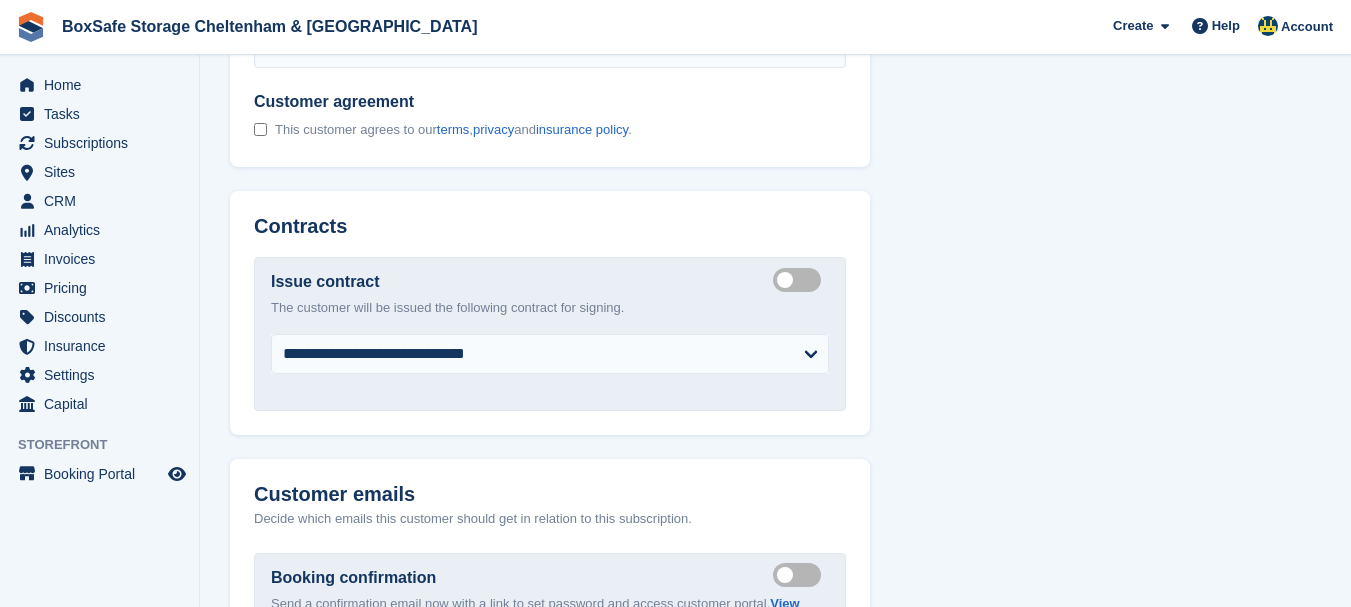 scroll, scrollTop: 1800, scrollLeft: 0, axis: vertical 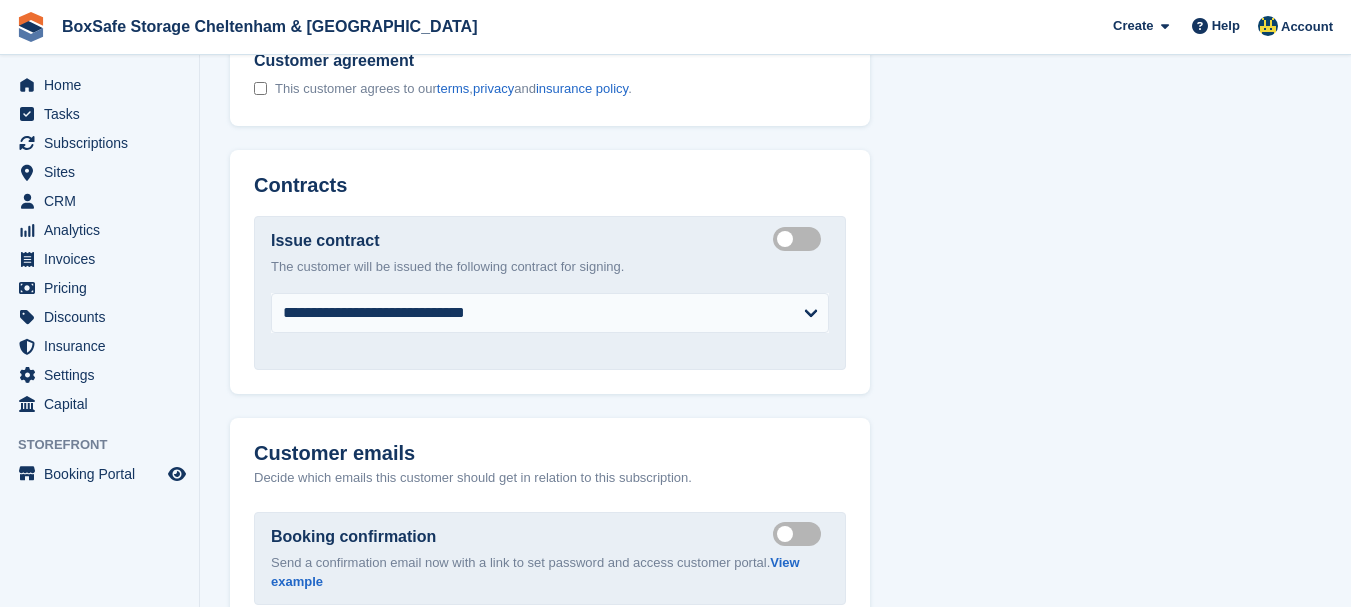 click on "Create integrated contract" at bounding box center (801, 238) 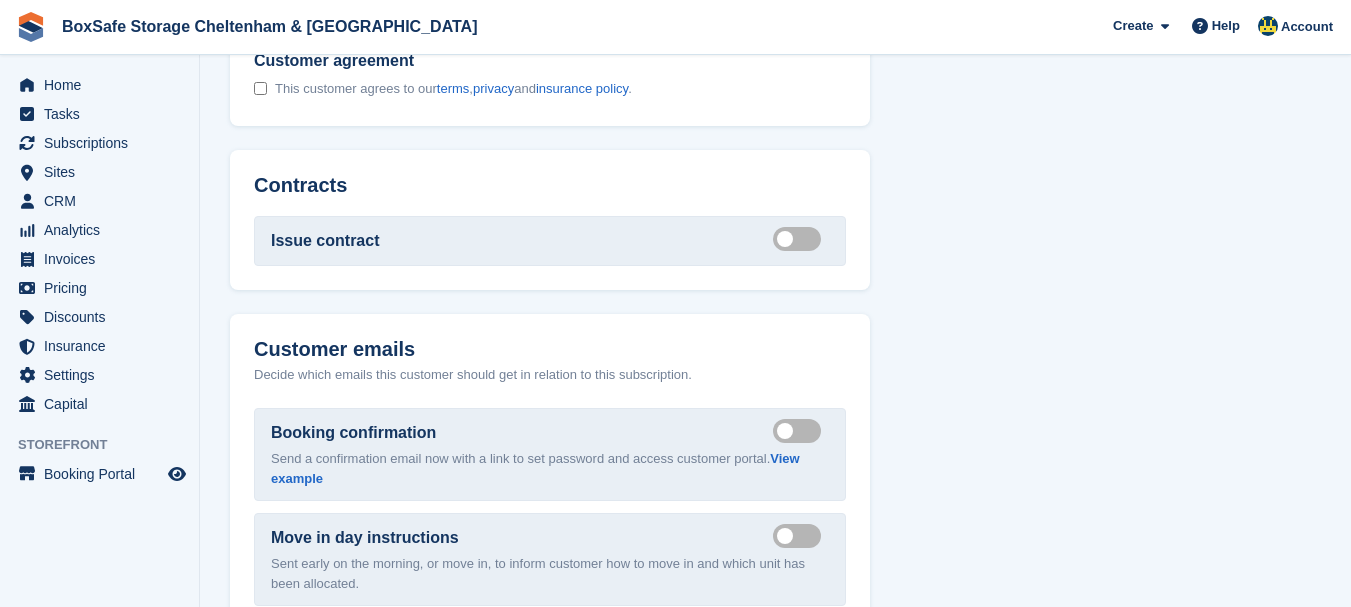 click on "**********" at bounding box center (775, -323) 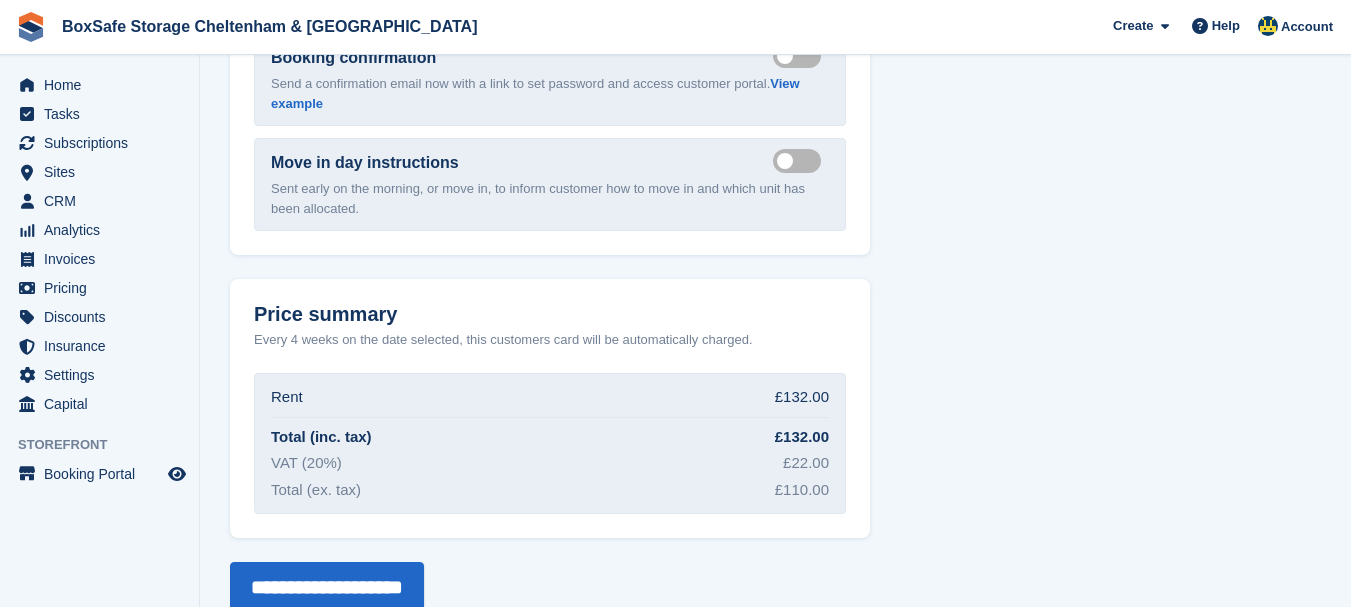 scroll, scrollTop: 2210, scrollLeft: 0, axis: vertical 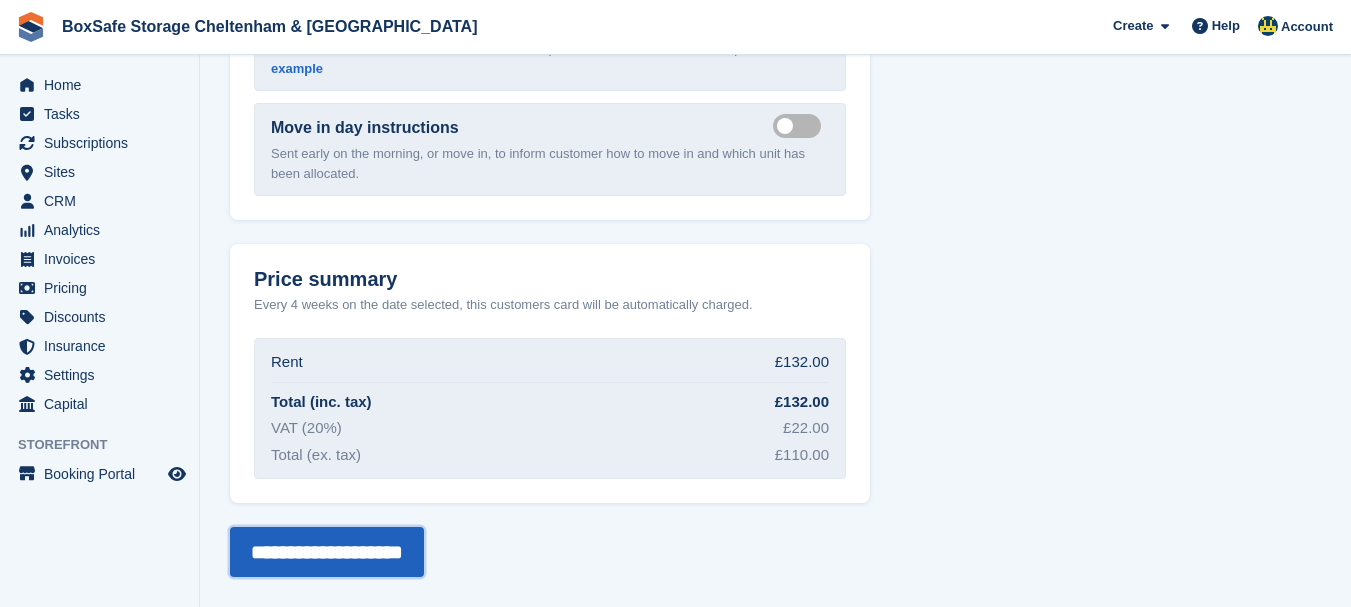 click on "**********" at bounding box center [327, 552] 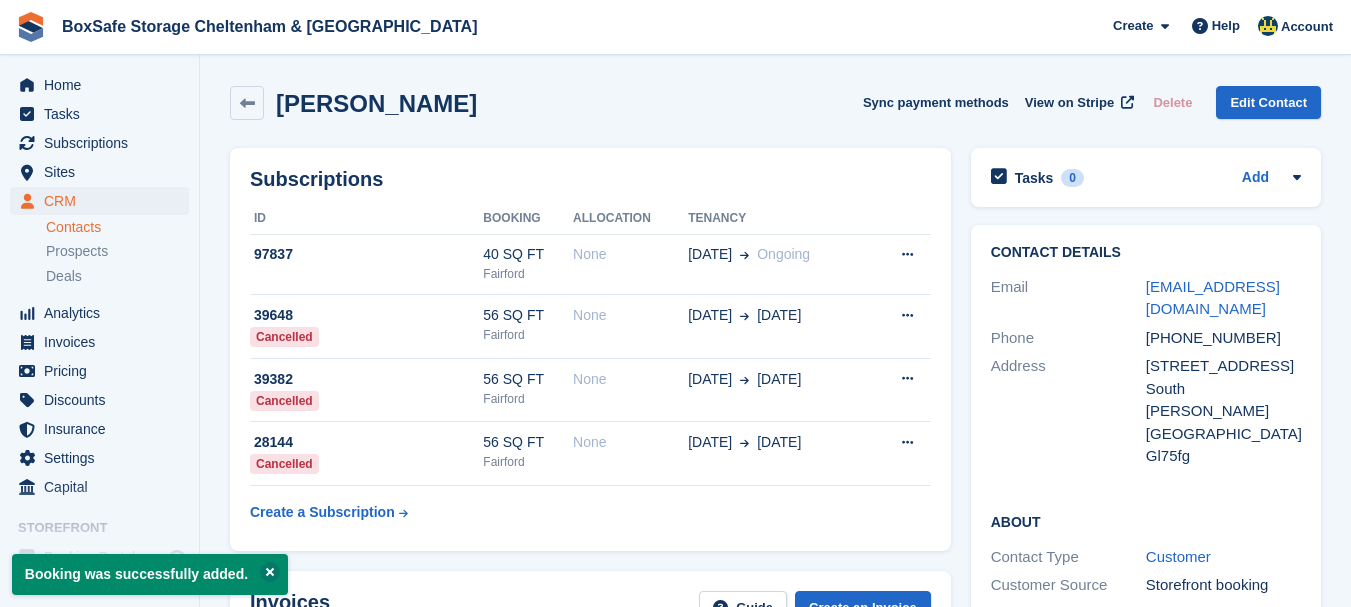 scroll, scrollTop: 0, scrollLeft: 0, axis: both 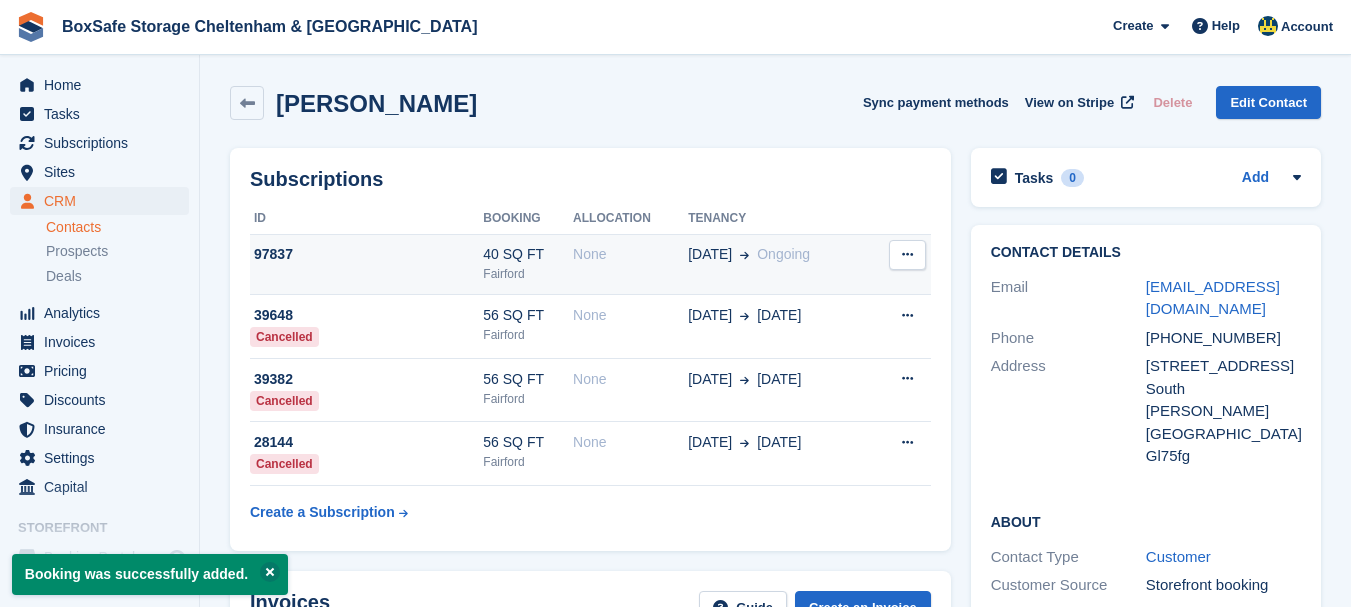 click on "40 SQ FT" at bounding box center [528, 254] 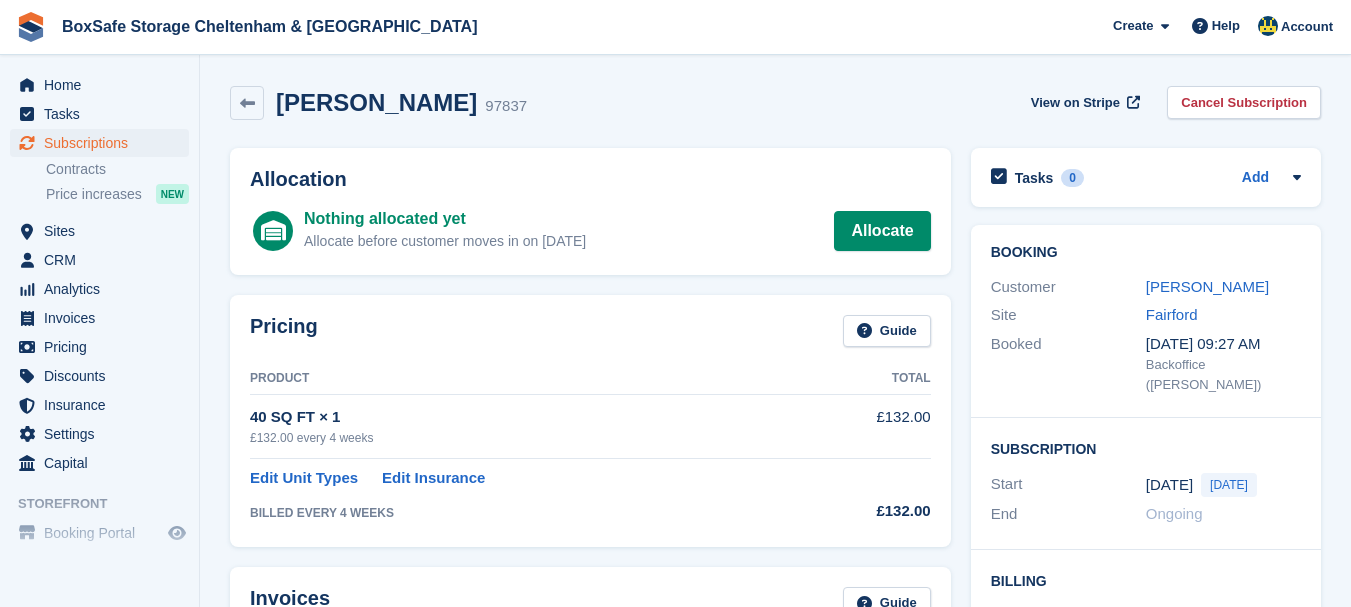 scroll, scrollTop: 0, scrollLeft: 0, axis: both 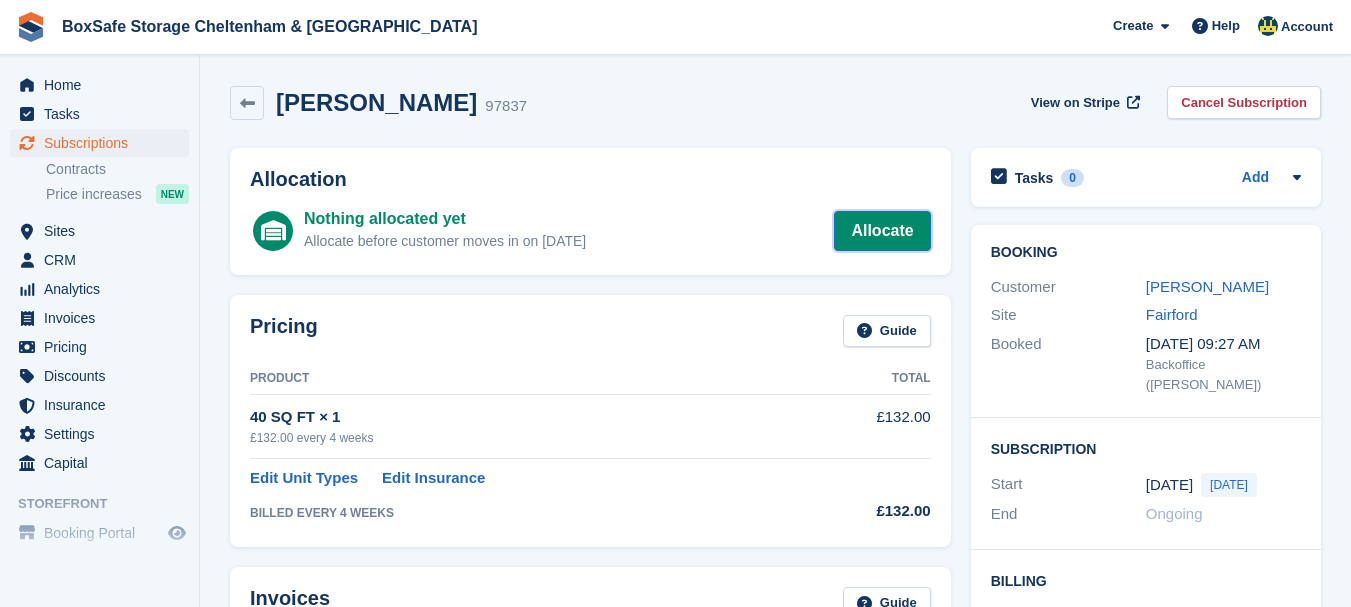 click on "Allocate" at bounding box center [882, 231] 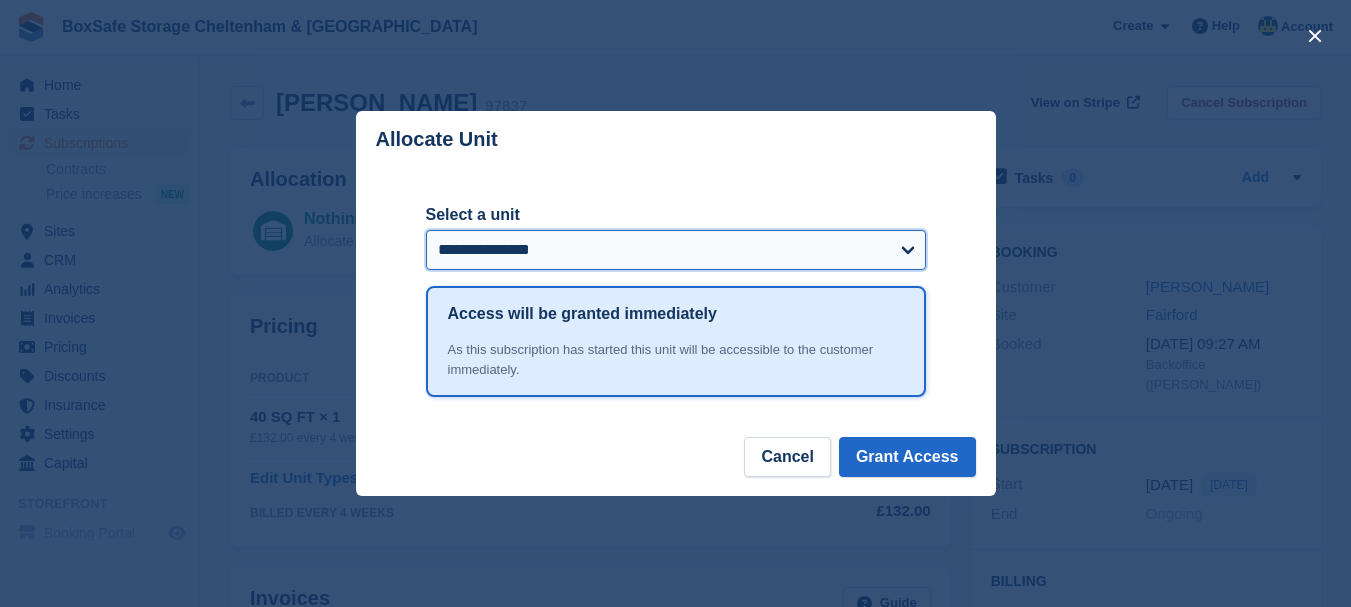 click on "**********" at bounding box center (676, 250) 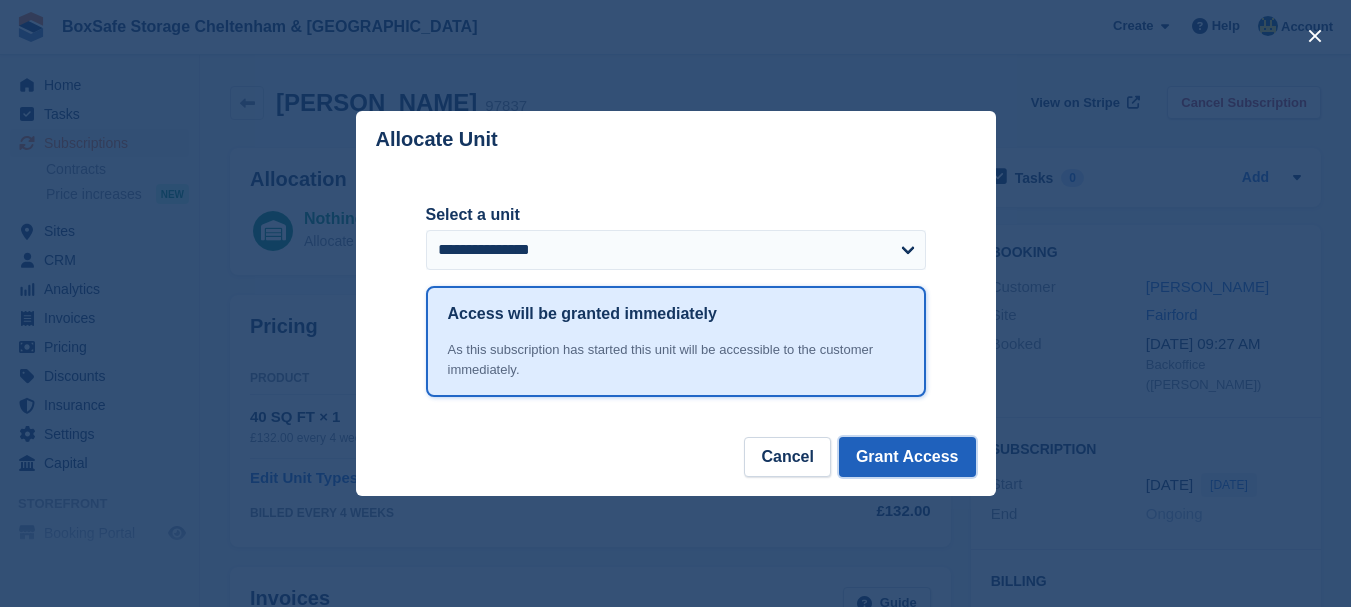 click on "Grant Access" at bounding box center (907, 457) 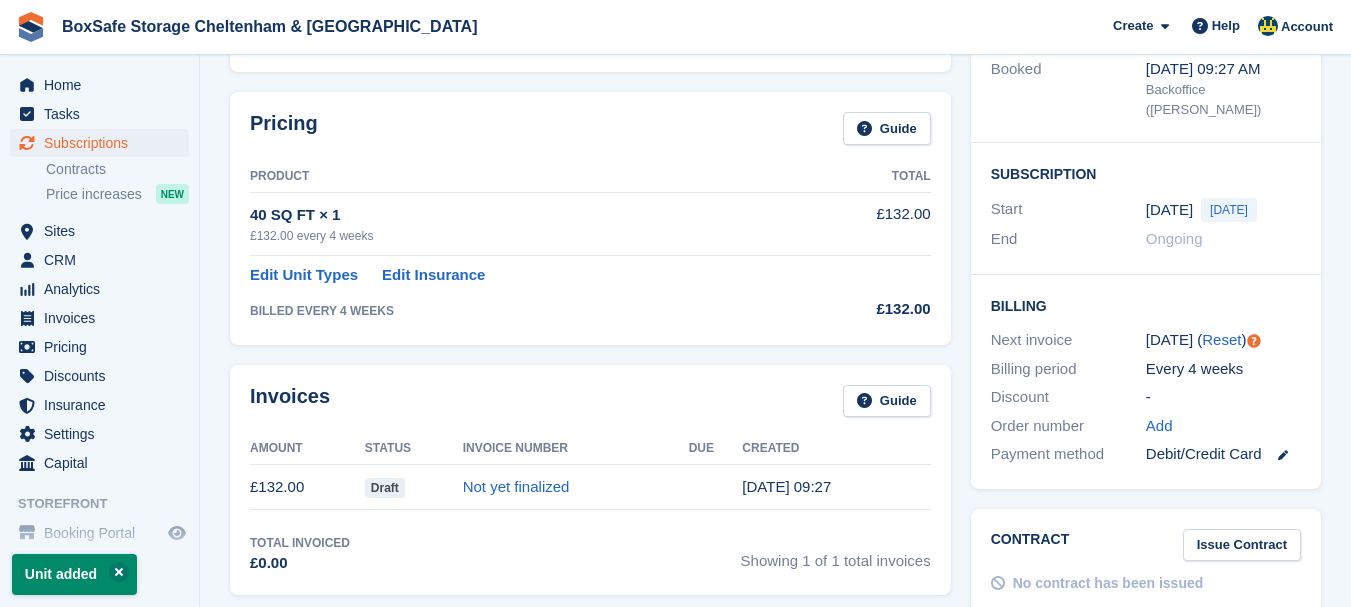 scroll, scrollTop: 459, scrollLeft: 0, axis: vertical 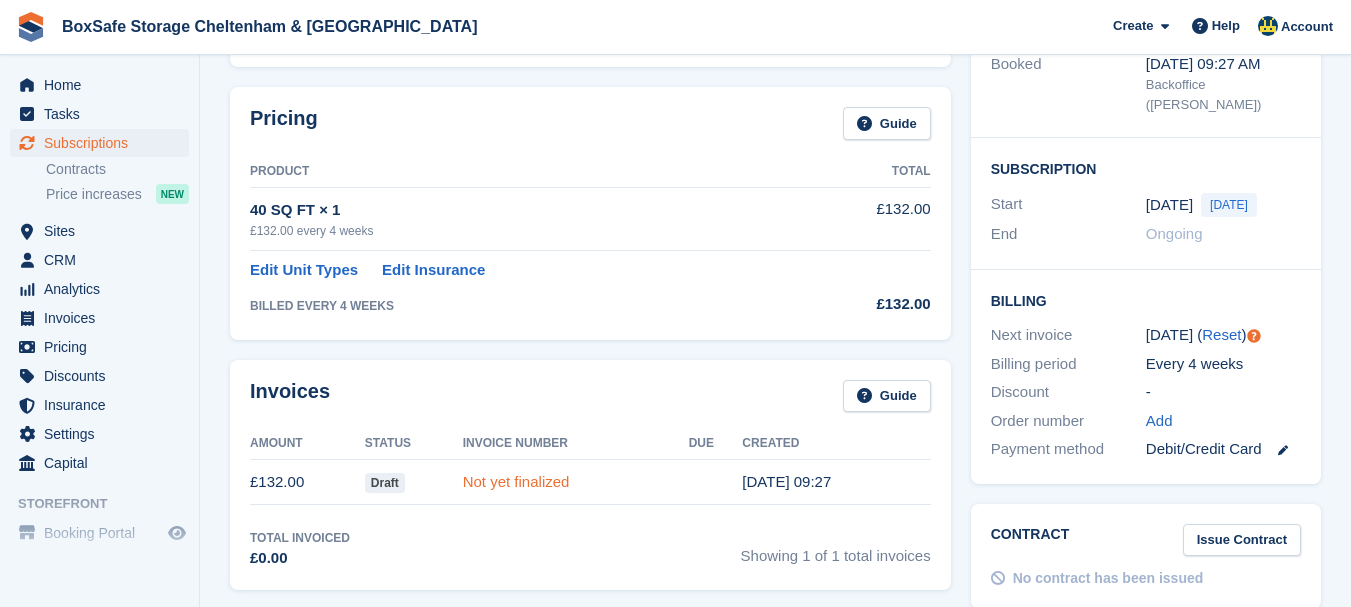 click on "Not yet finalized" at bounding box center [516, 481] 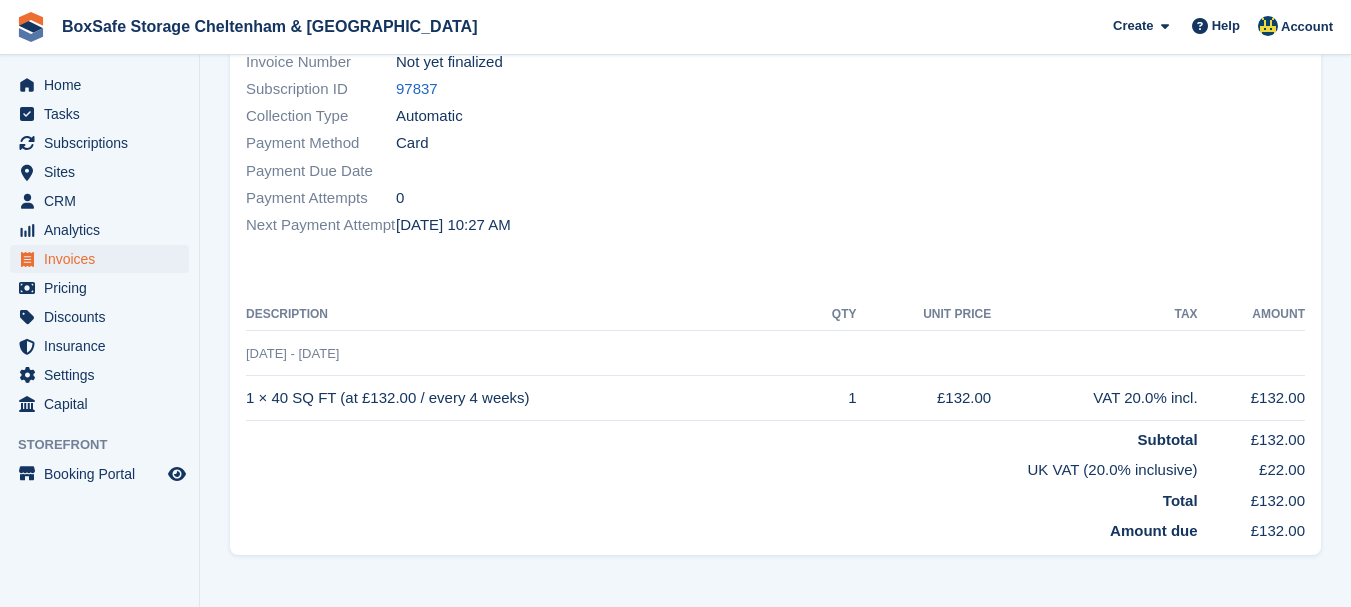 scroll, scrollTop: 0, scrollLeft: 0, axis: both 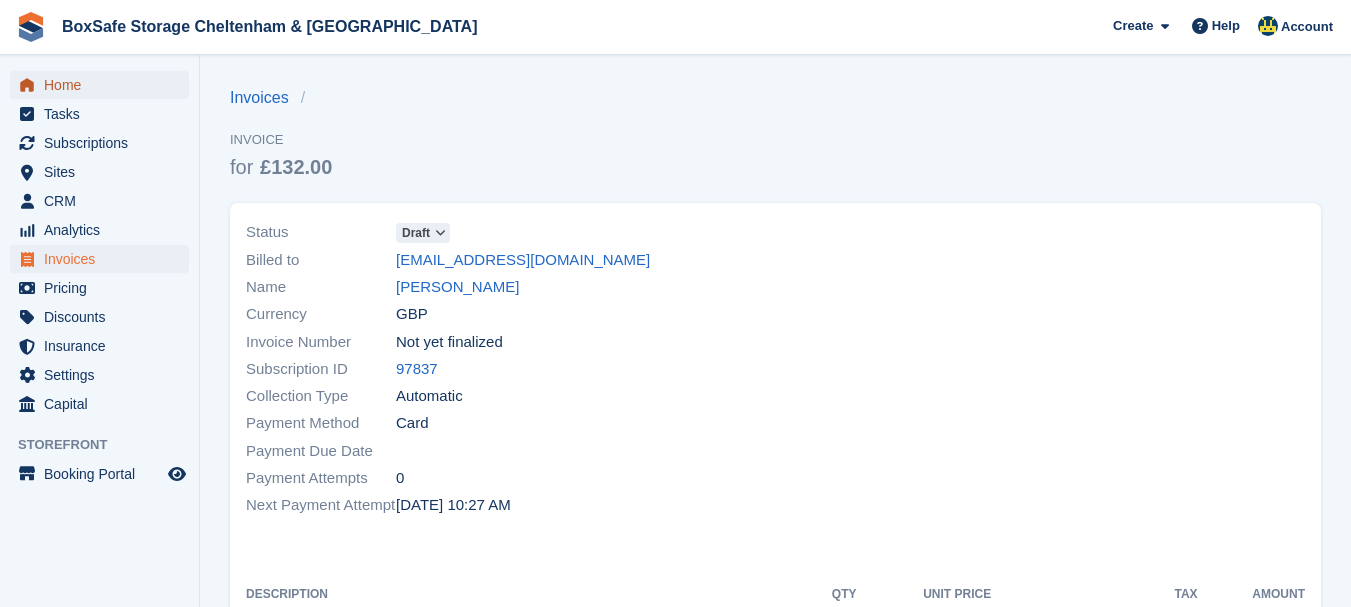 click on "Home" at bounding box center [104, 85] 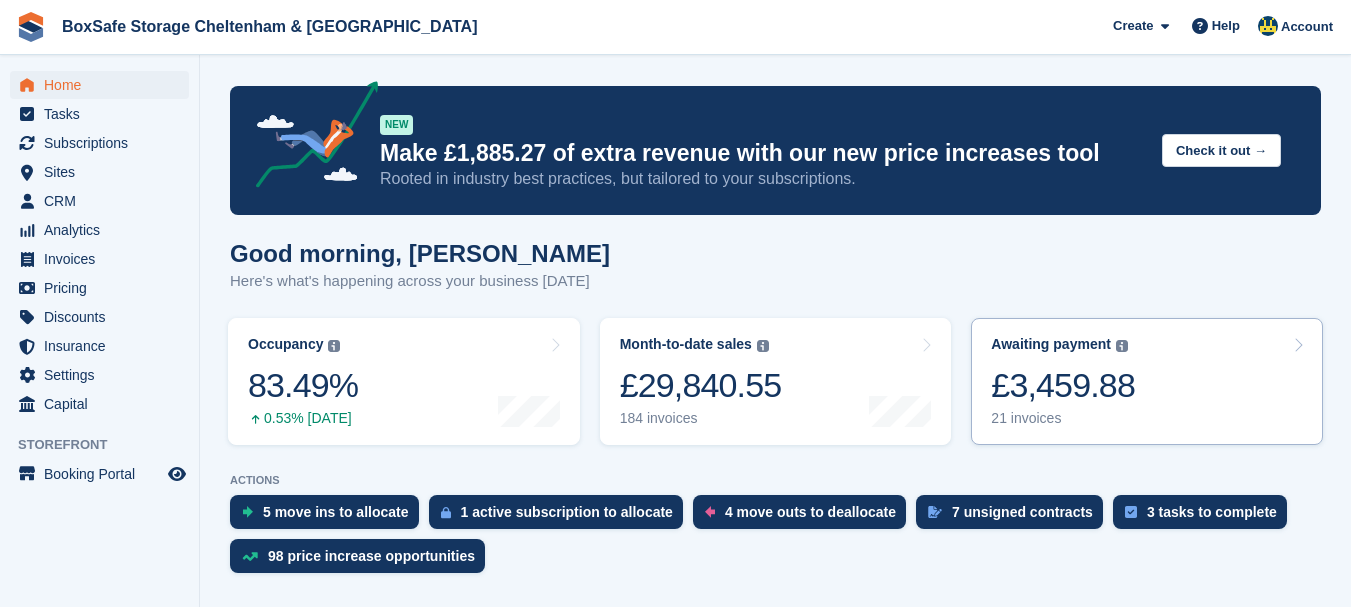 scroll, scrollTop: 0, scrollLeft: 0, axis: both 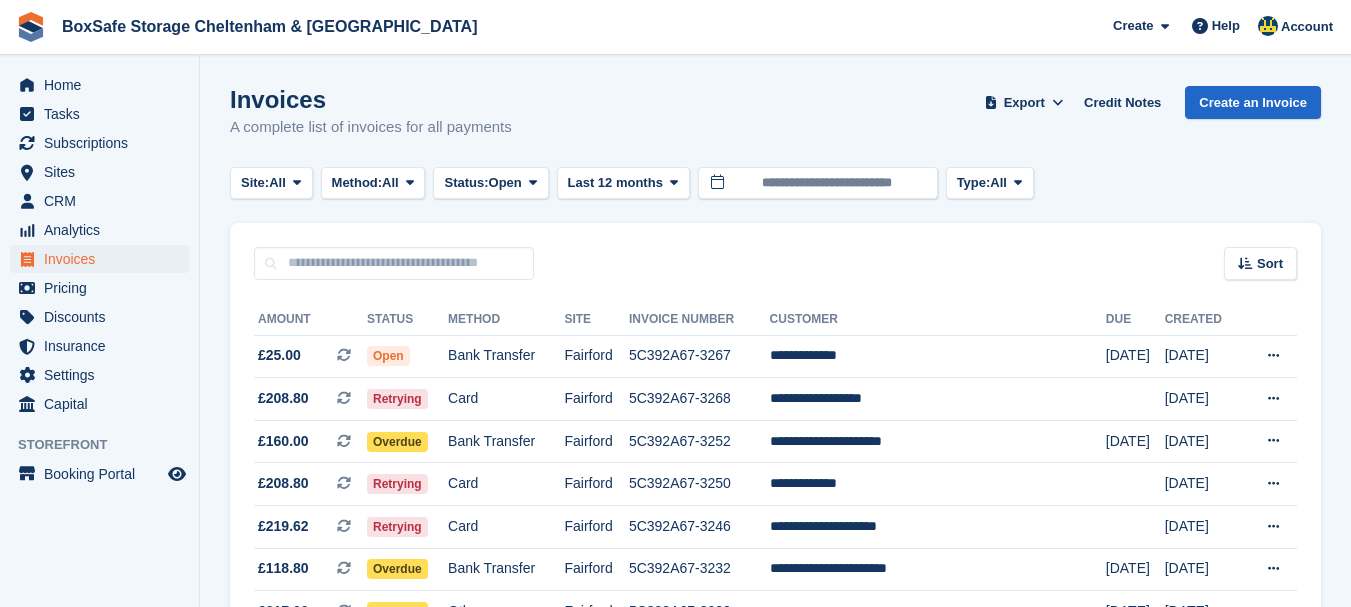 drag, startPoint x: 104, startPoint y: 77, endPoint x: 113, endPoint y: 63, distance: 16.643316 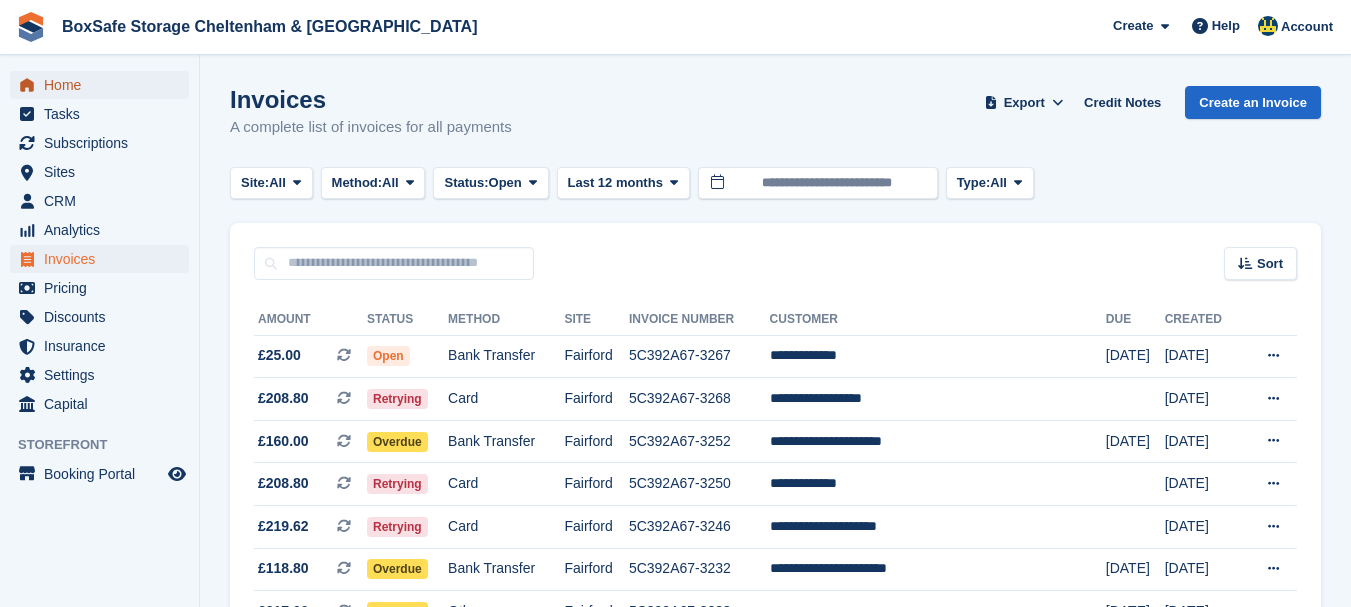 click on "Home" at bounding box center [104, 85] 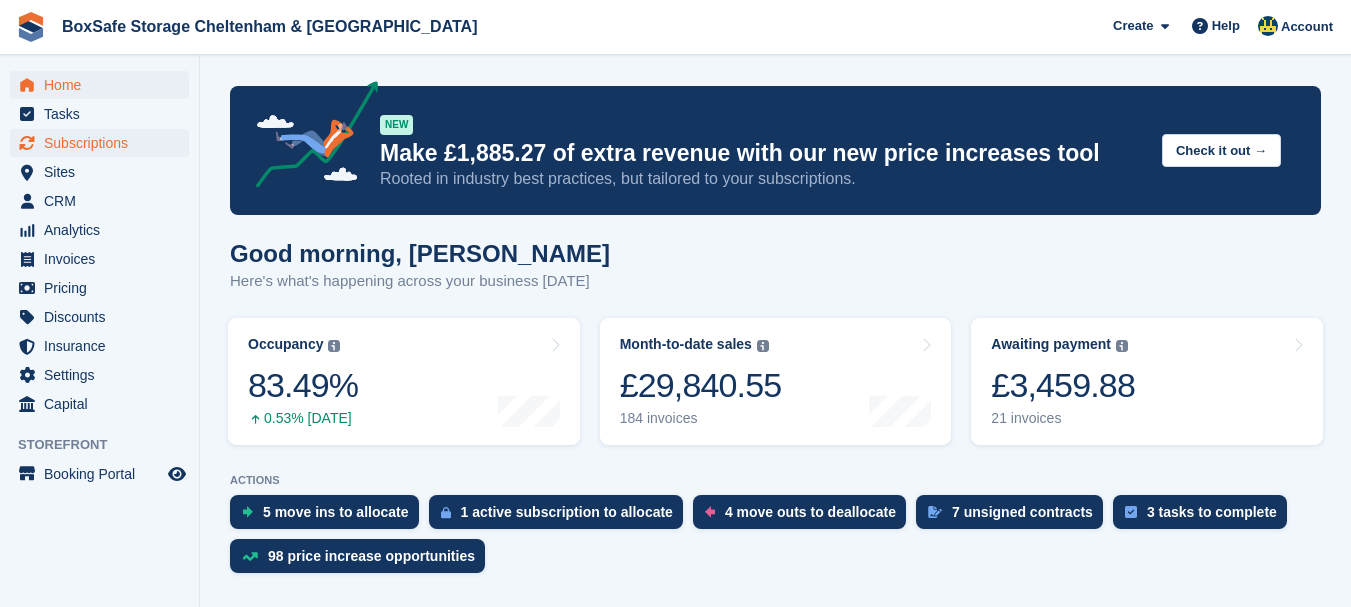 scroll, scrollTop: 0, scrollLeft: 0, axis: both 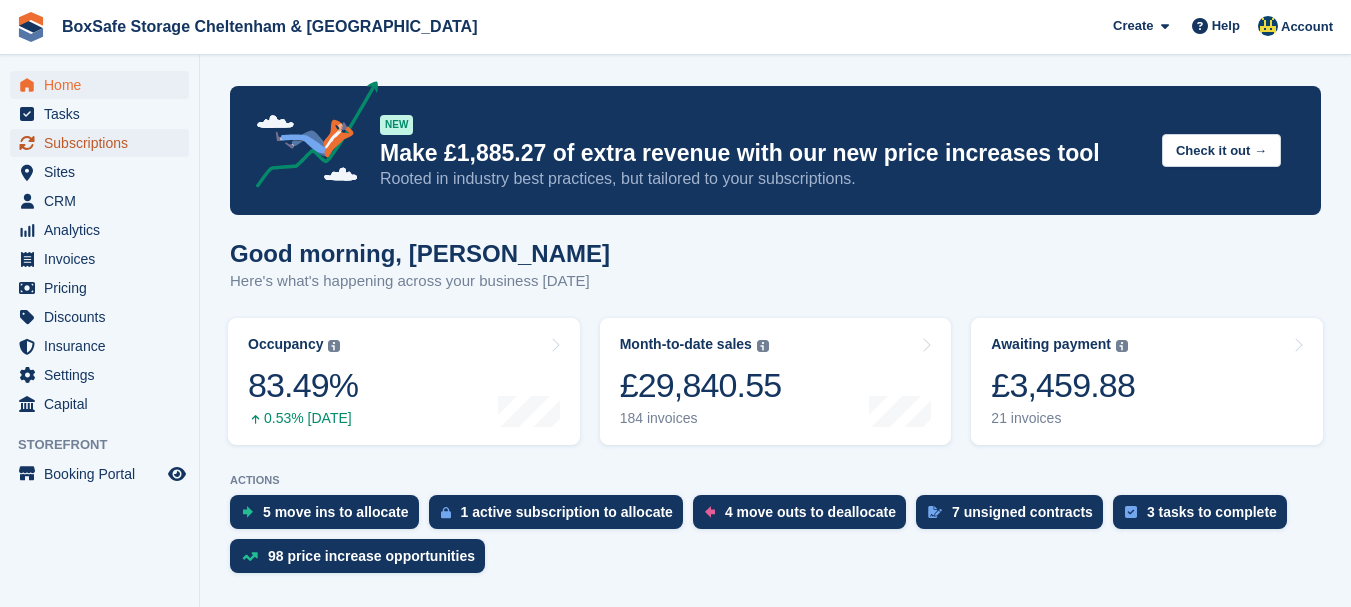 click on "Subscriptions" at bounding box center (104, 143) 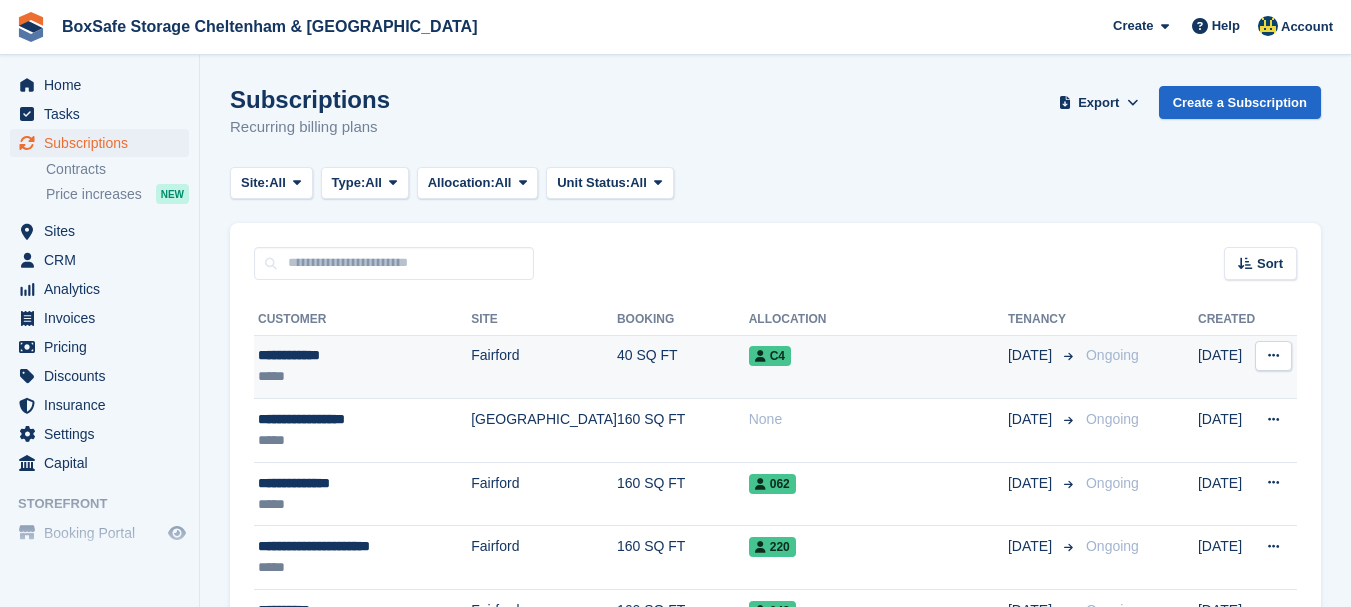 scroll, scrollTop: 0, scrollLeft: 0, axis: both 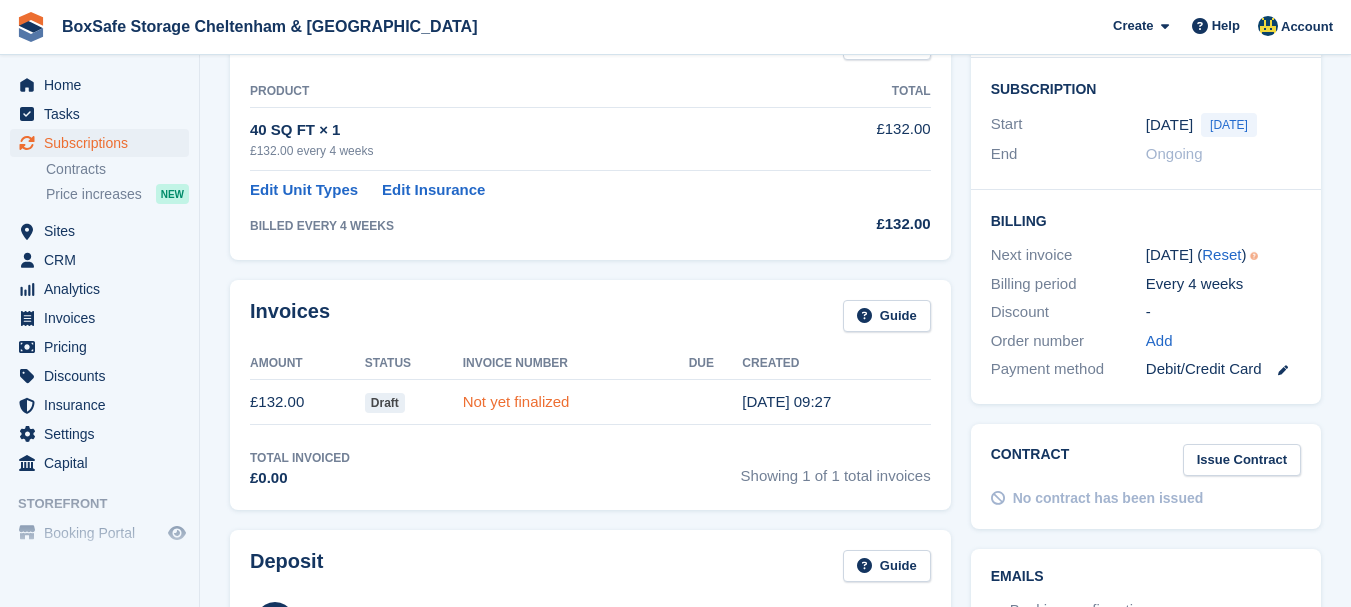 click on "Not yet finalized" at bounding box center (516, 401) 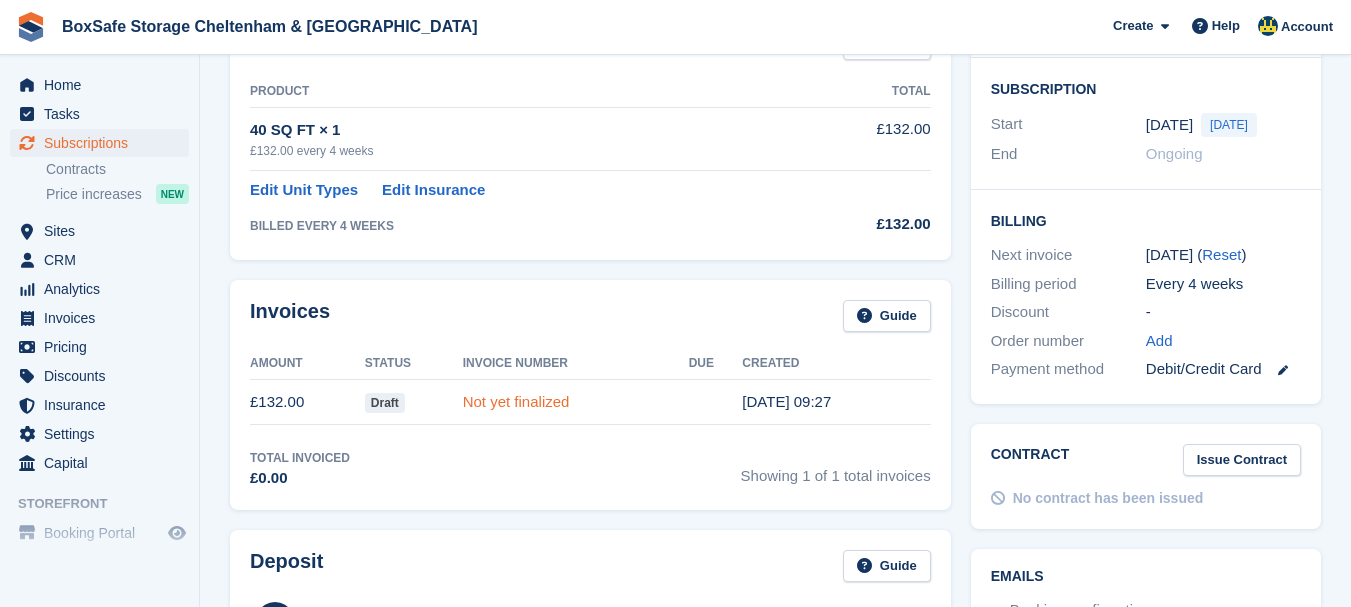 scroll, scrollTop: 0, scrollLeft: 0, axis: both 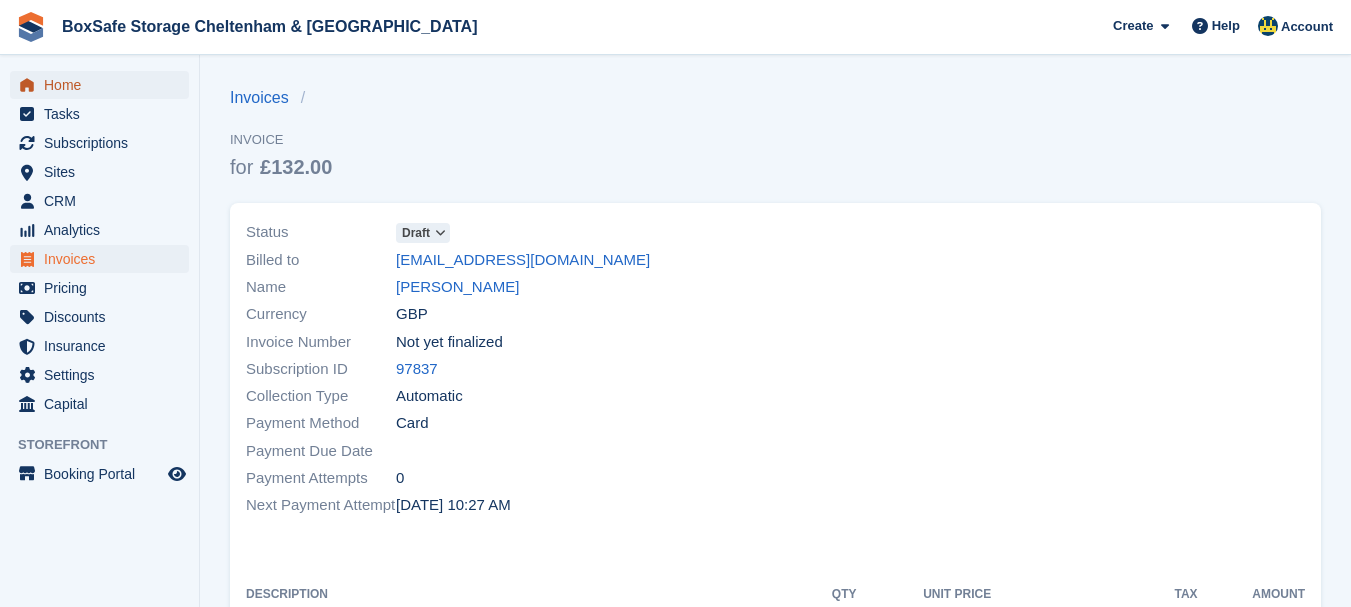 click on "Home" at bounding box center (104, 85) 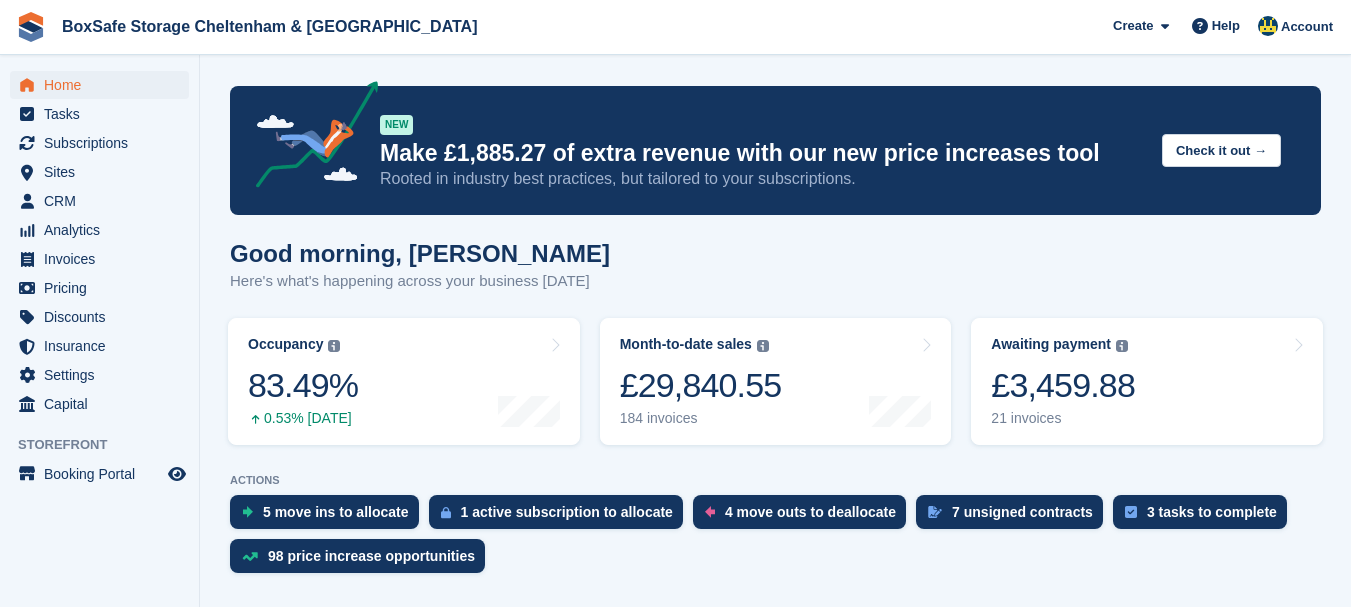 scroll, scrollTop: 0, scrollLeft: 0, axis: both 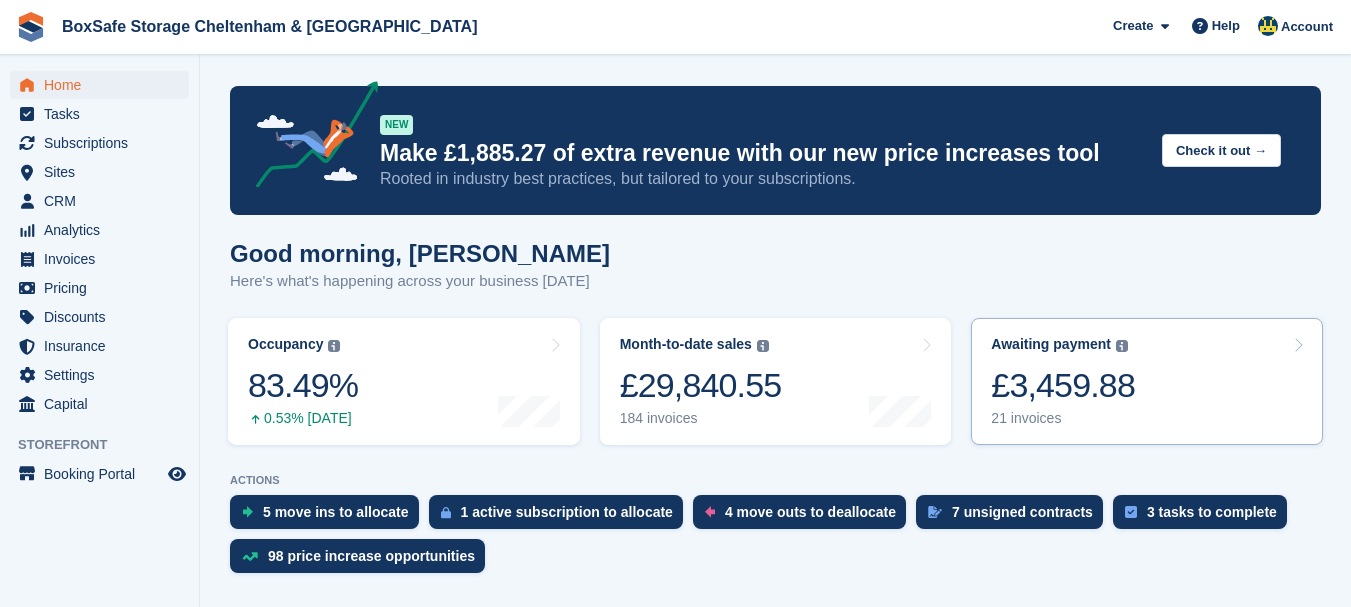 click on "£3,459.88" at bounding box center (1063, 385) 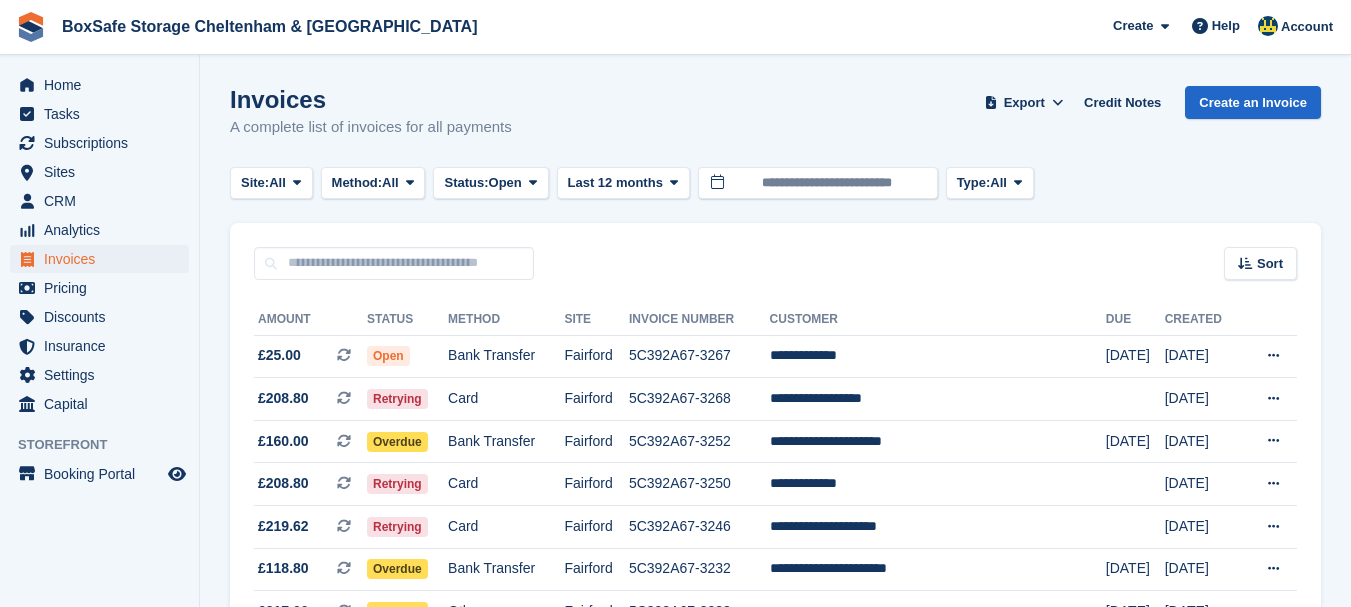 scroll, scrollTop: 0, scrollLeft: 0, axis: both 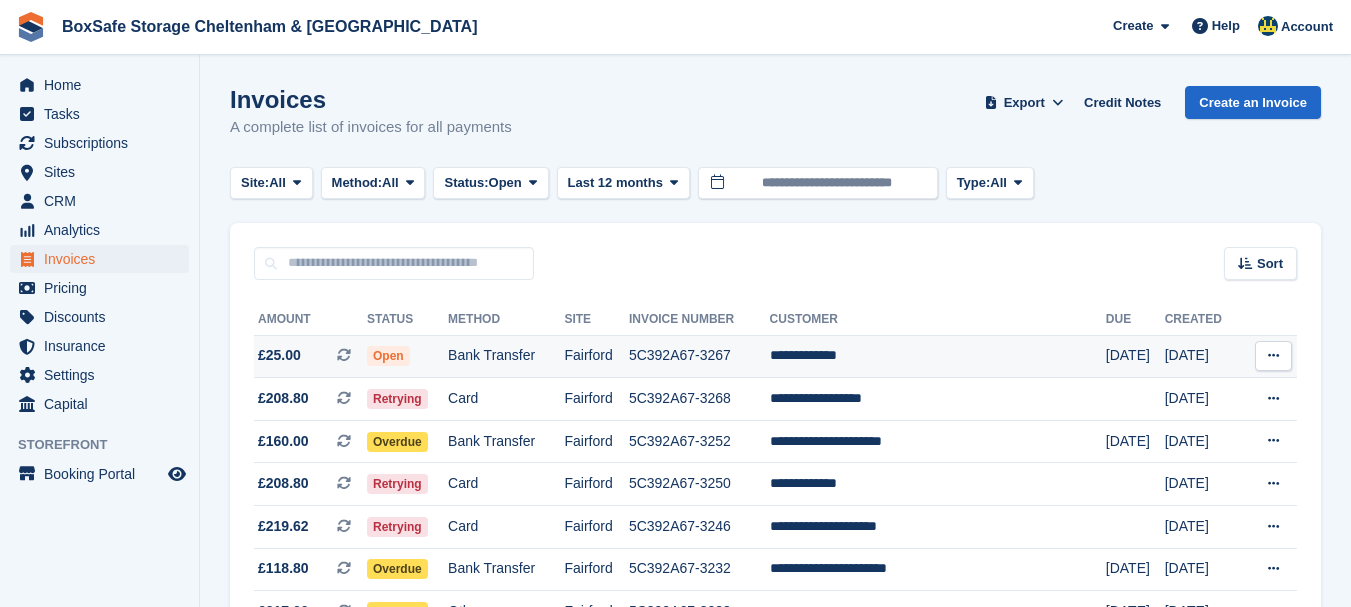 click on "**********" at bounding box center (938, 356) 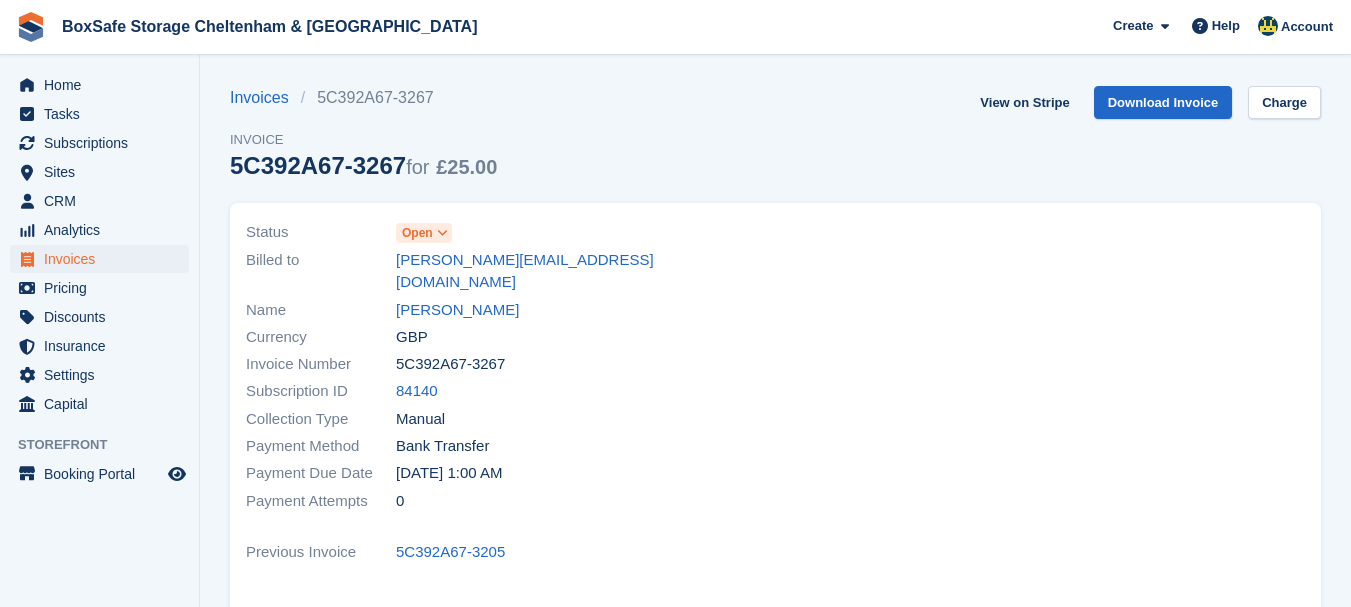 scroll, scrollTop: 0, scrollLeft: 0, axis: both 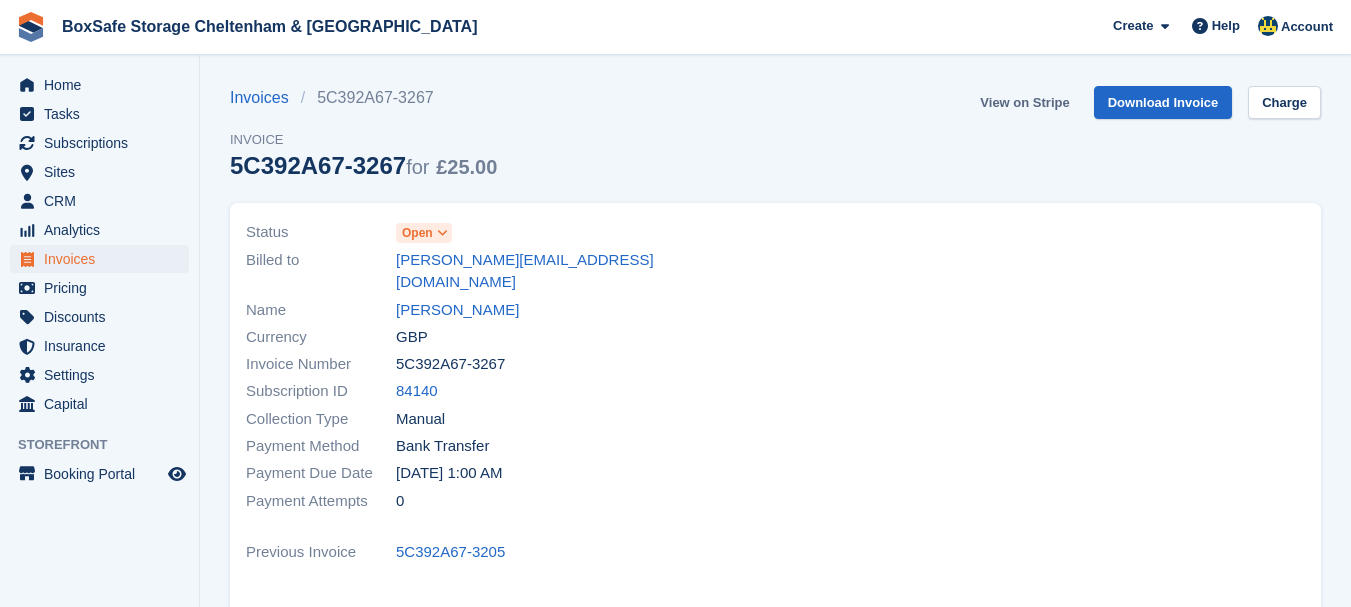 click on "View on Stripe" at bounding box center [1024, 102] 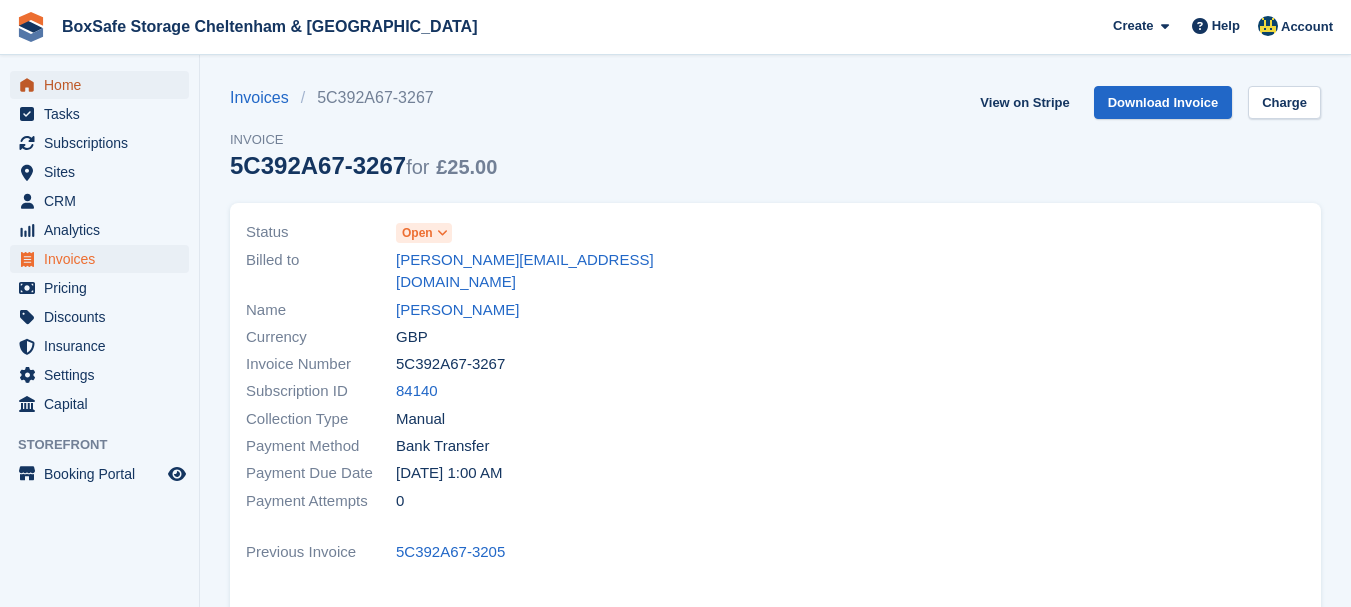 click on "Home" at bounding box center [104, 85] 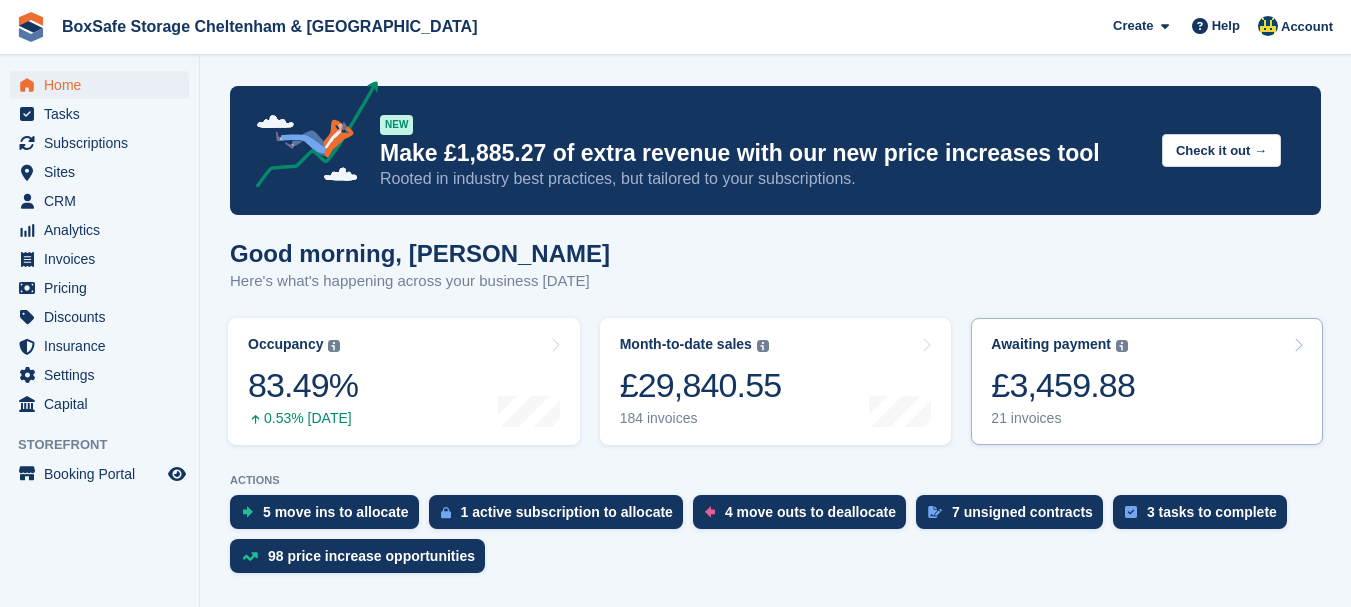 scroll, scrollTop: 0, scrollLeft: 0, axis: both 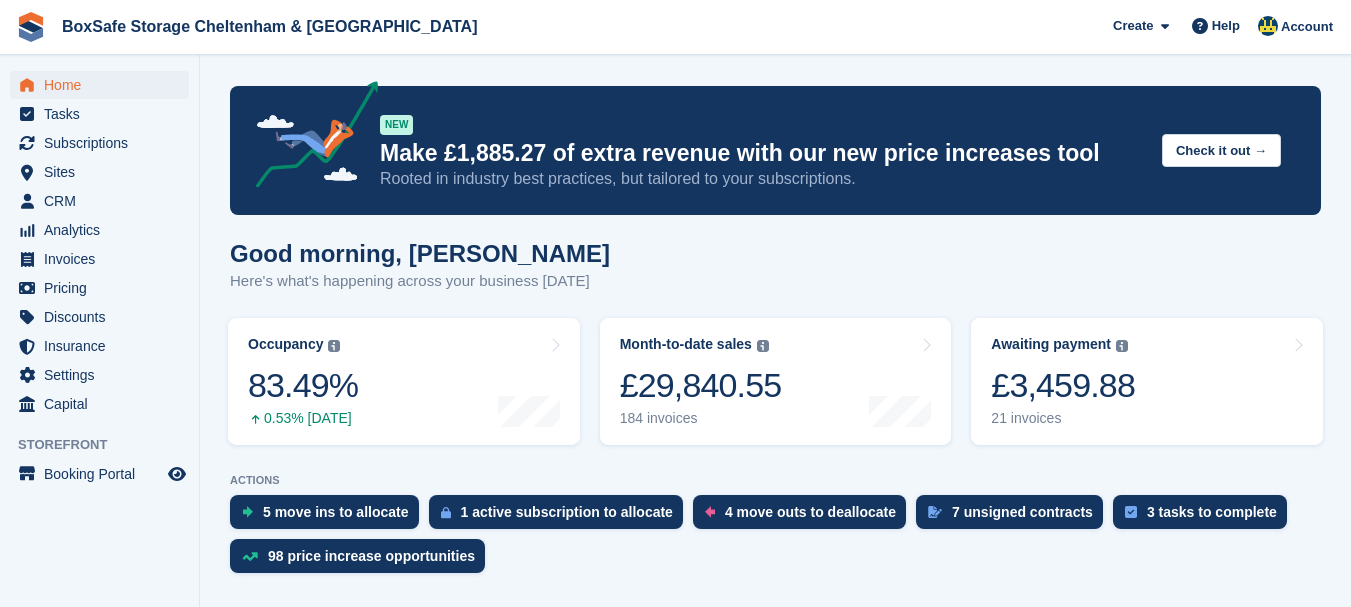 click on "£3,459.88" at bounding box center [1063, 385] 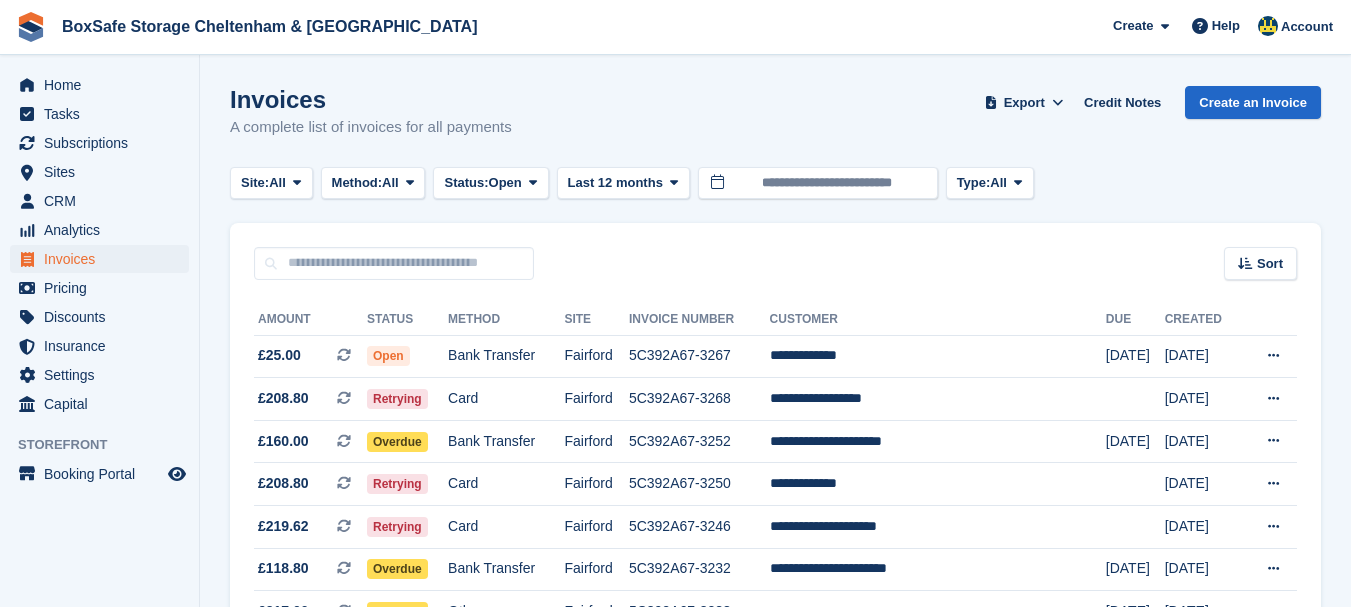 scroll, scrollTop: 0, scrollLeft: 0, axis: both 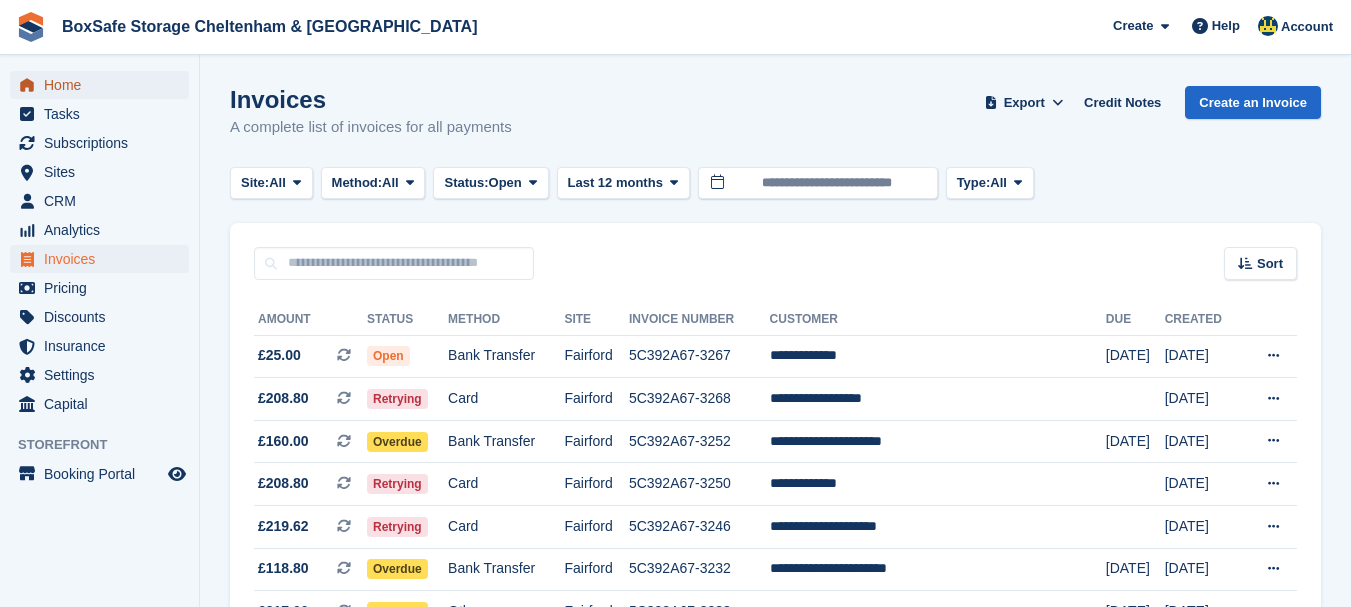 click on "Home" at bounding box center [104, 85] 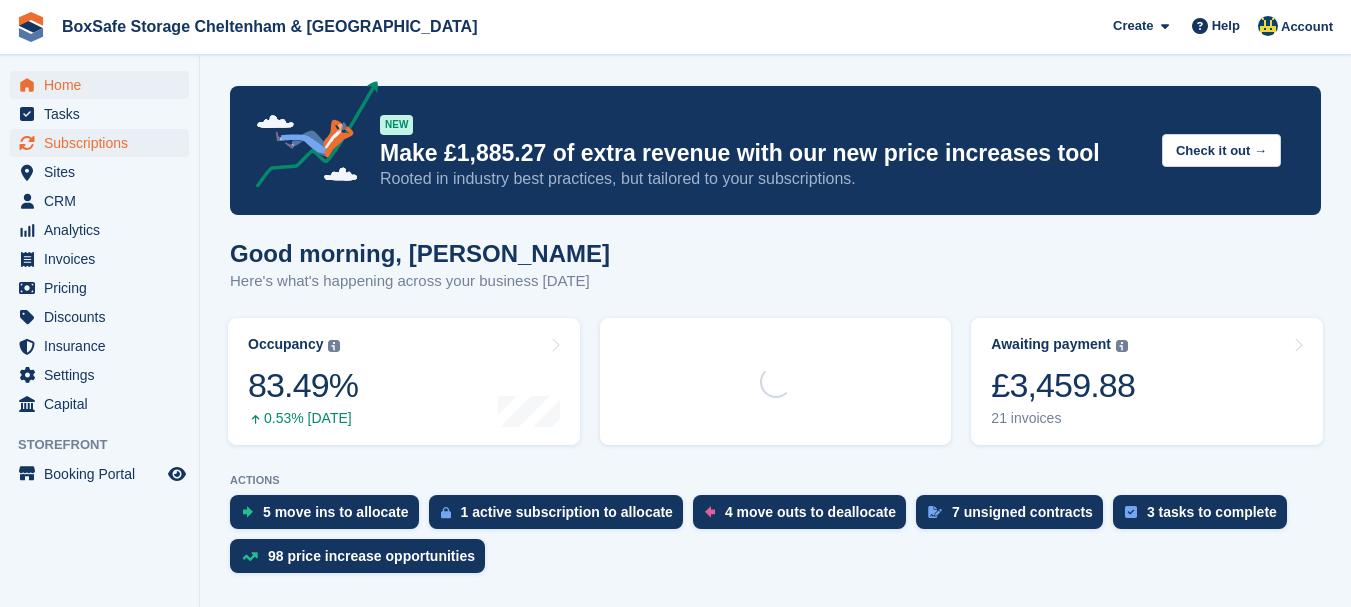 scroll, scrollTop: 0, scrollLeft: 0, axis: both 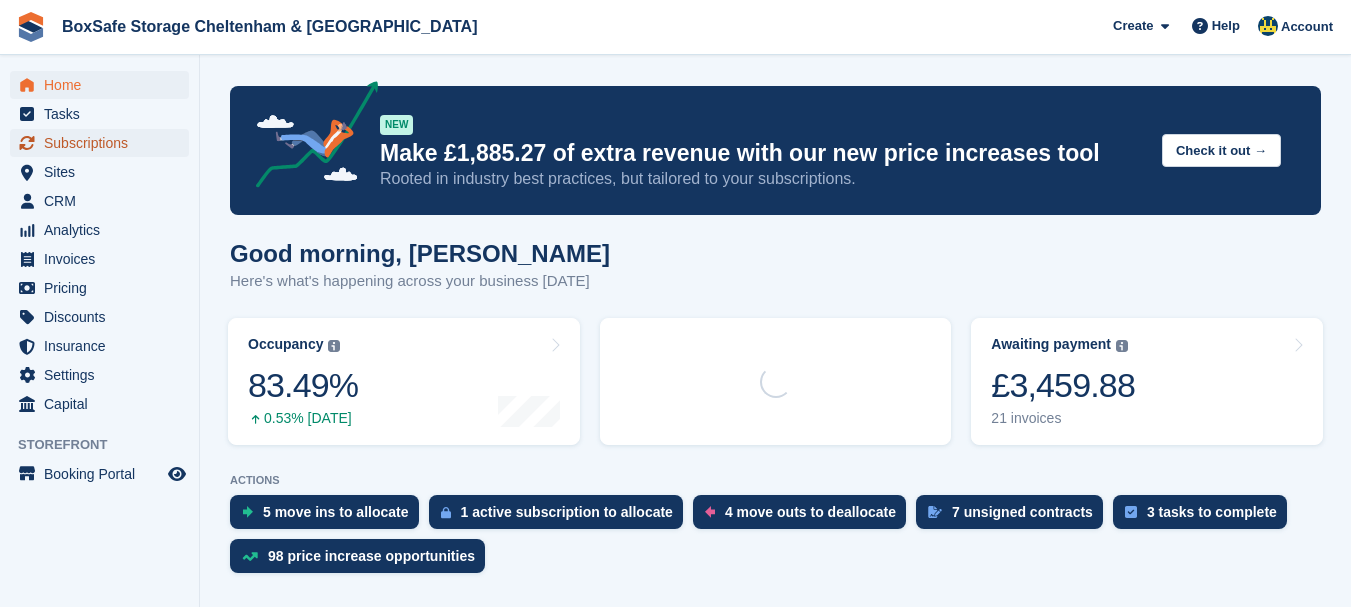 click on "Subscriptions" at bounding box center (104, 143) 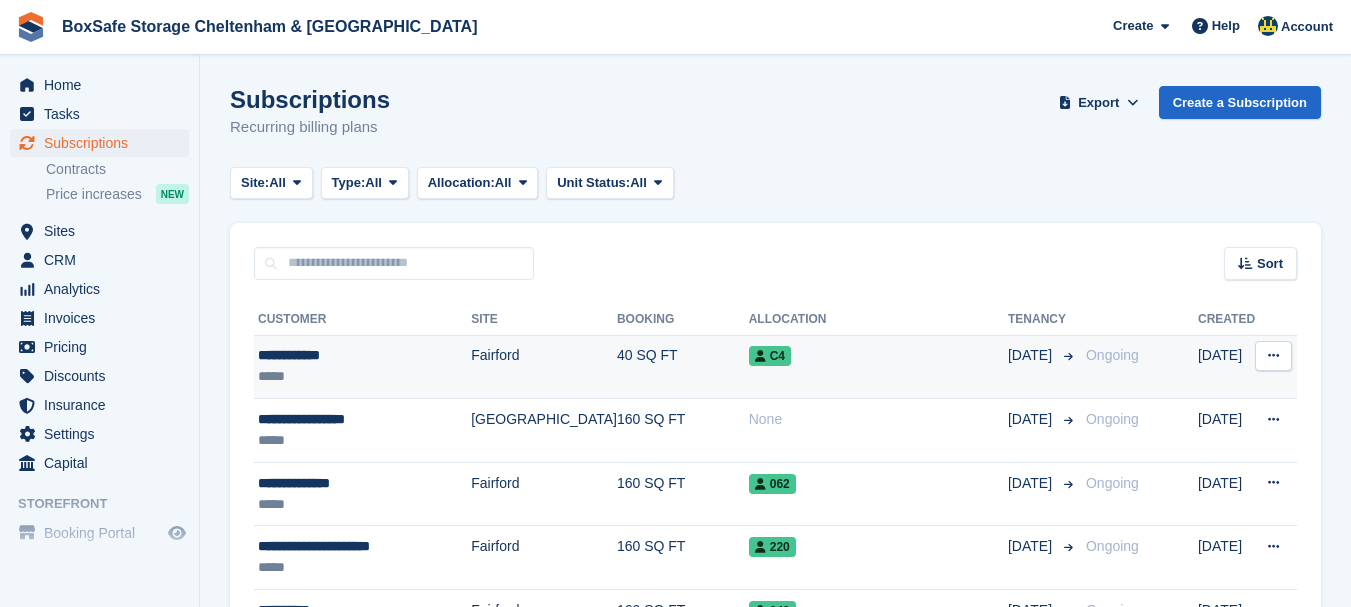 scroll, scrollTop: 0, scrollLeft: 0, axis: both 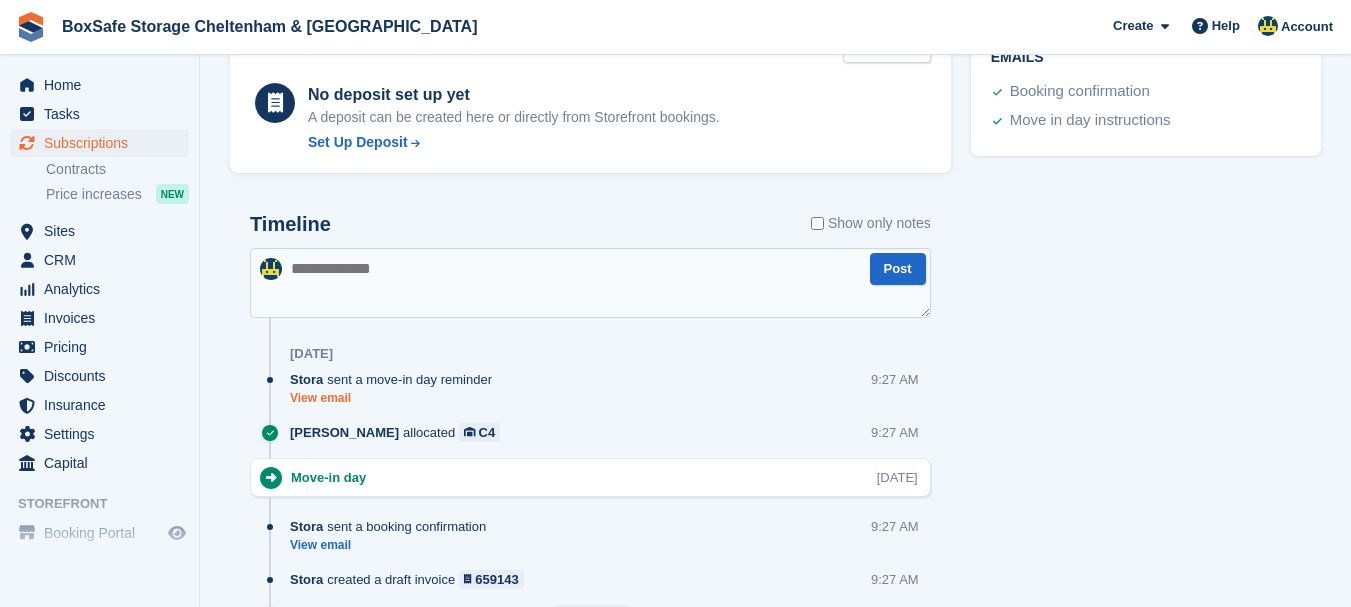 click on "View email" at bounding box center [396, 398] 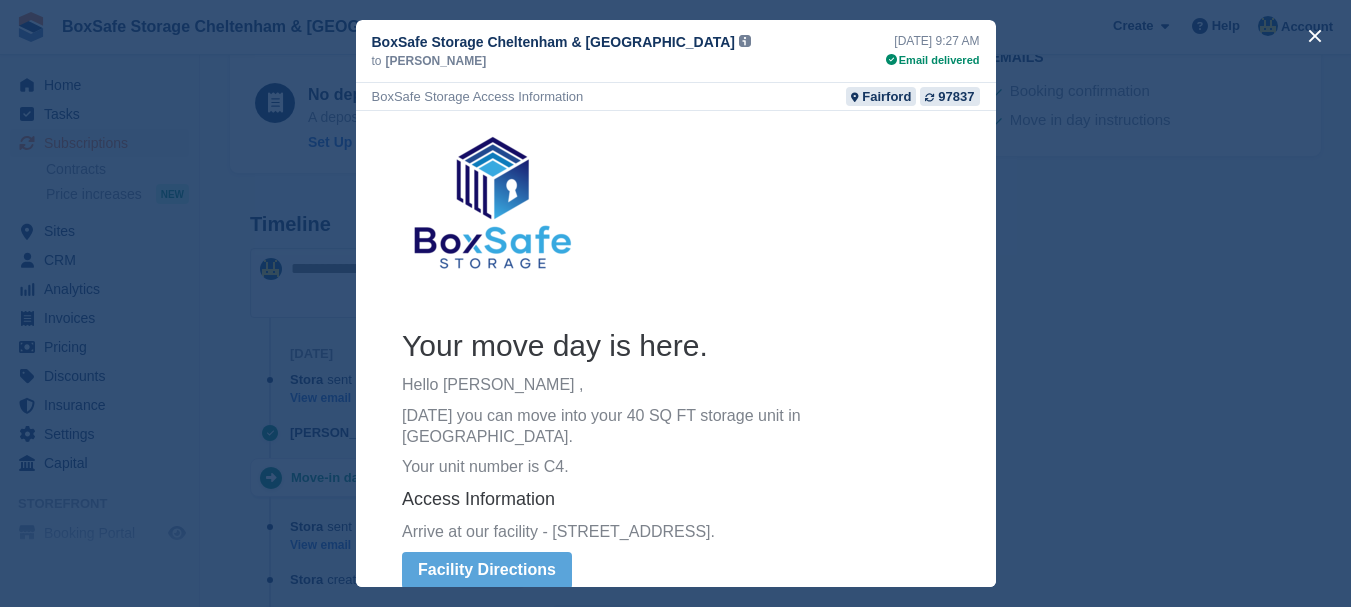 scroll, scrollTop: 0, scrollLeft: 0, axis: both 